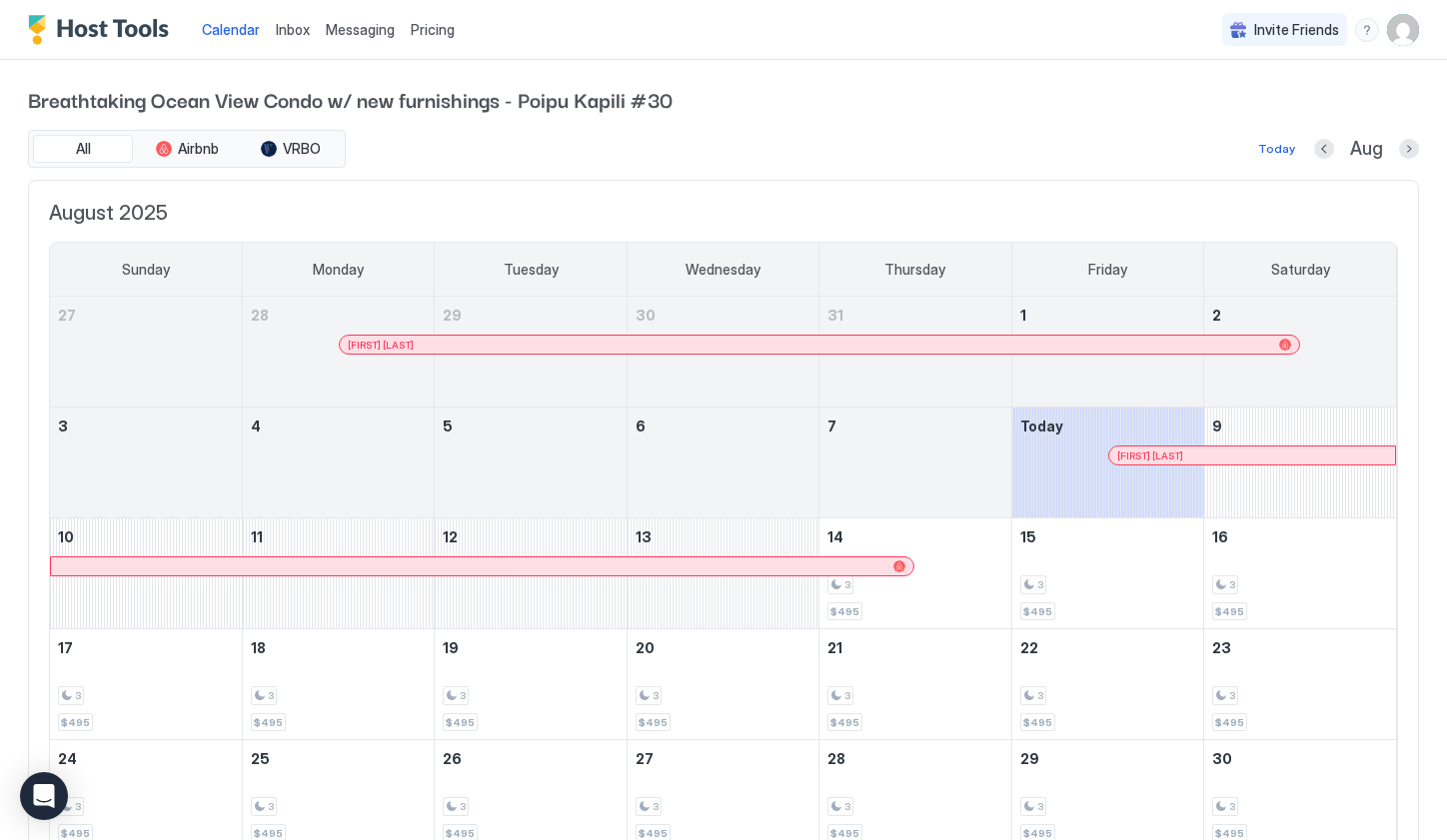 scroll, scrollTop: 0, scrollLeft: 0, axis: both 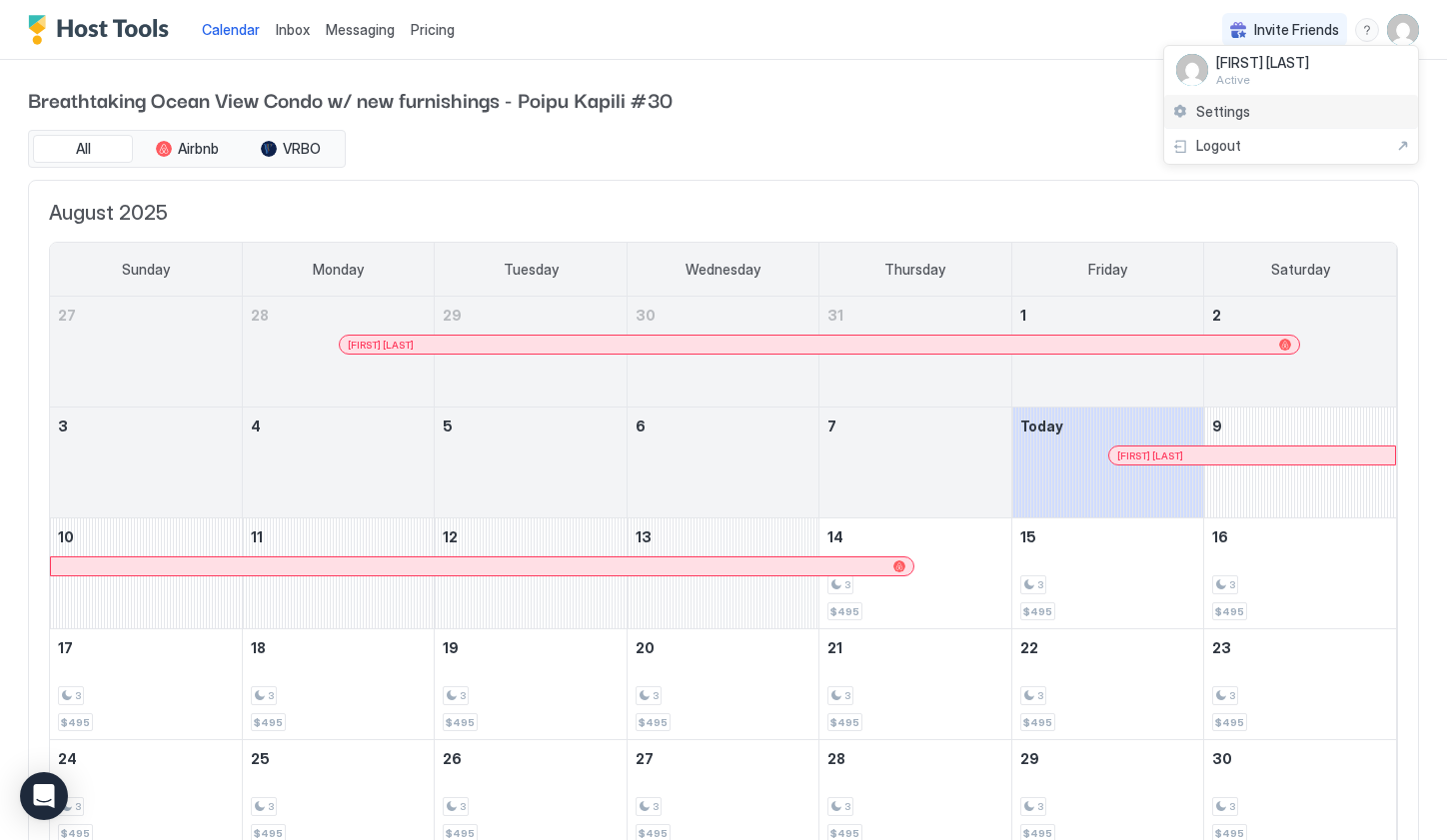 click on "Settings" at bounding box center [1291, 112] 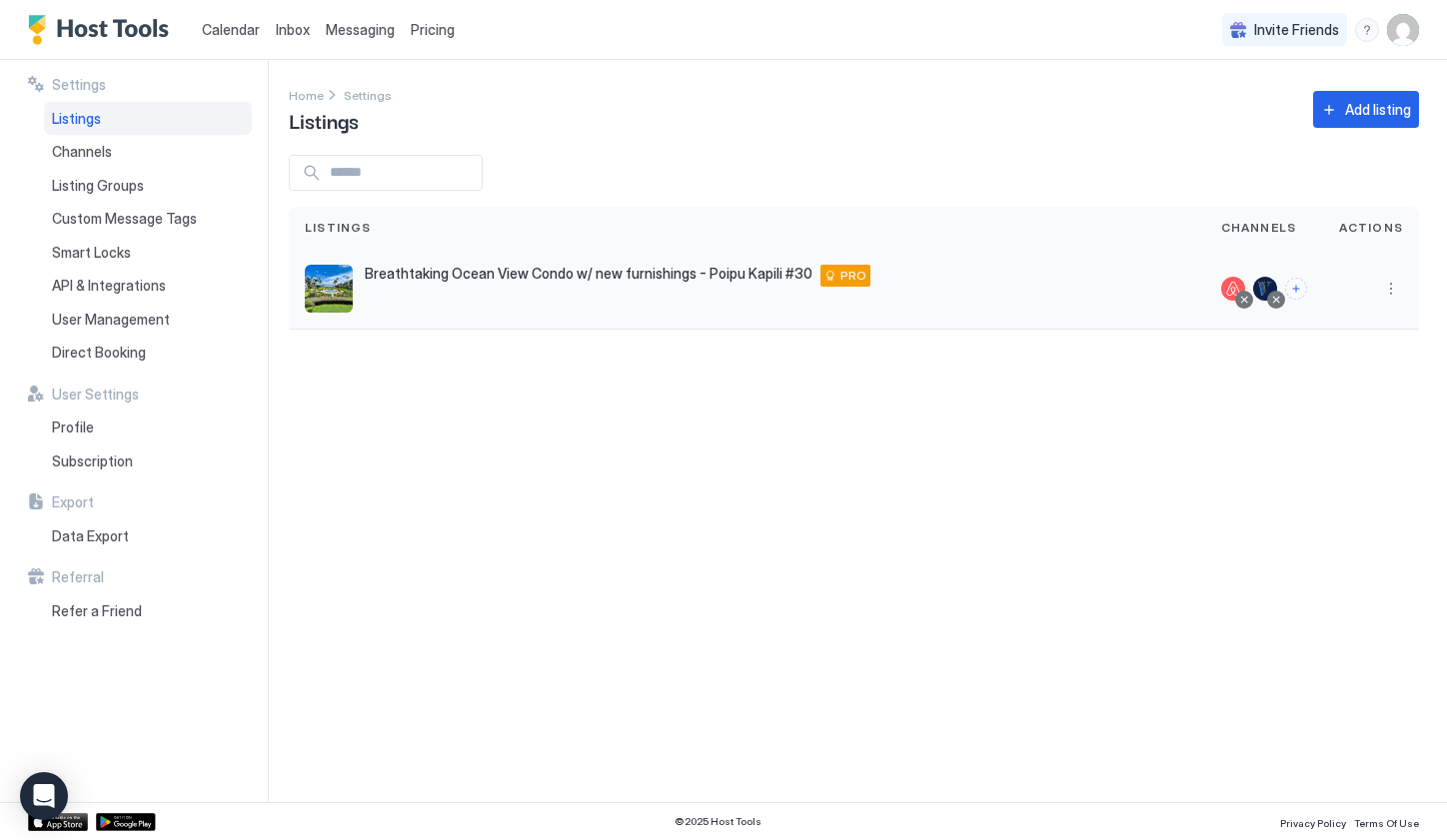 click at bounding box center (1233, 289) 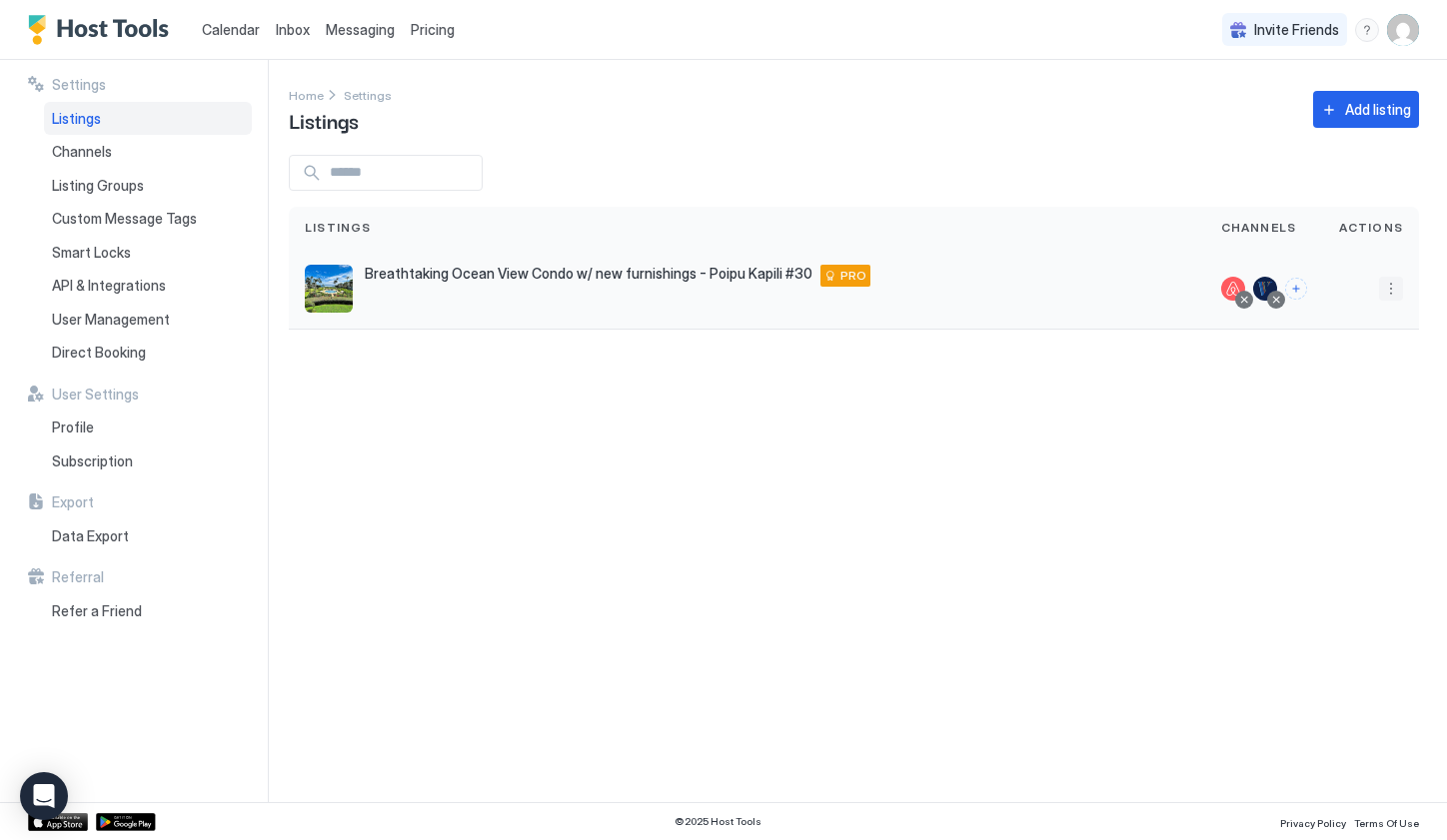 click at bounding box center (1391, 289) 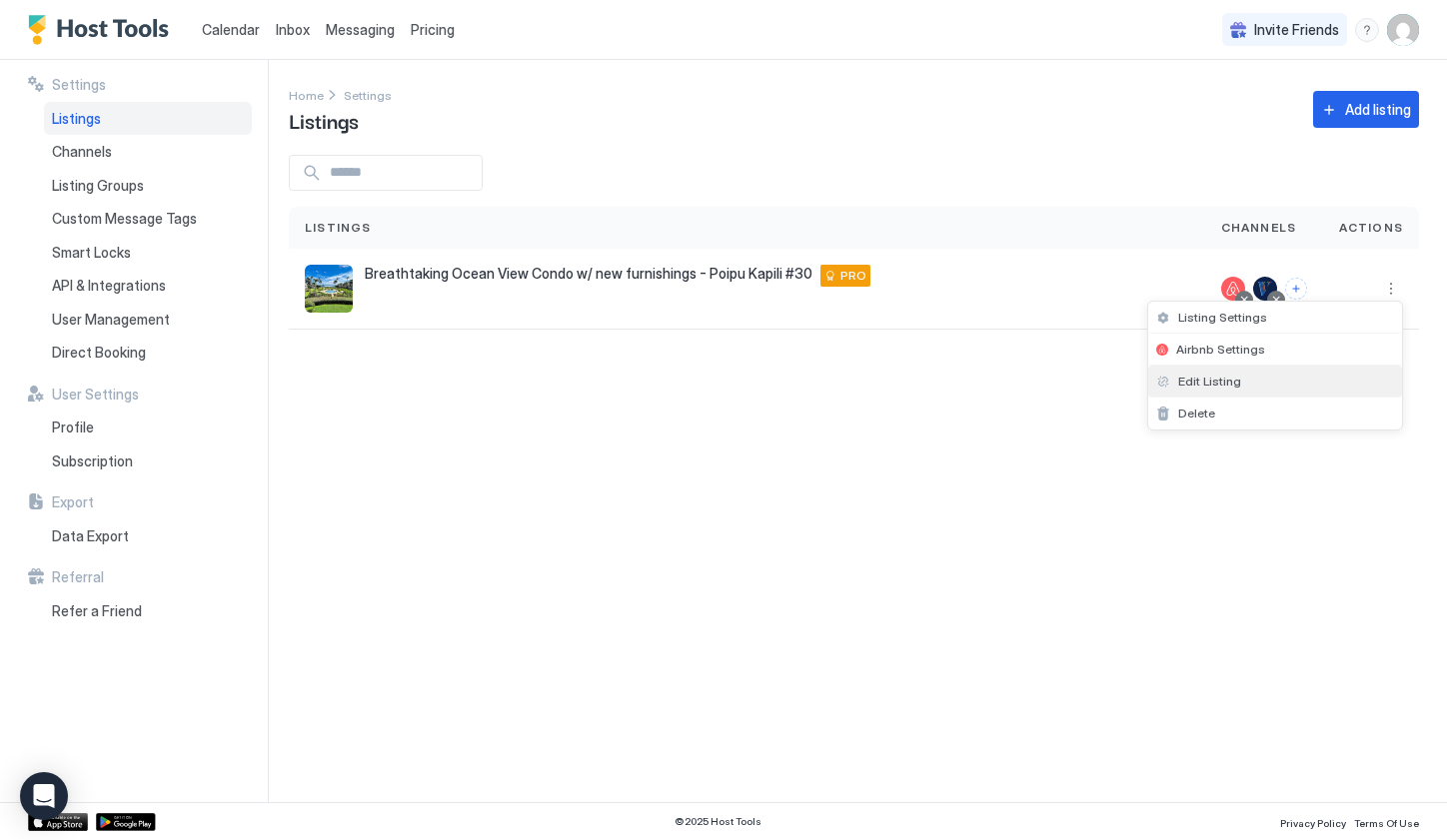 click on "Edit Listing" at bounding box center [1275, 382] 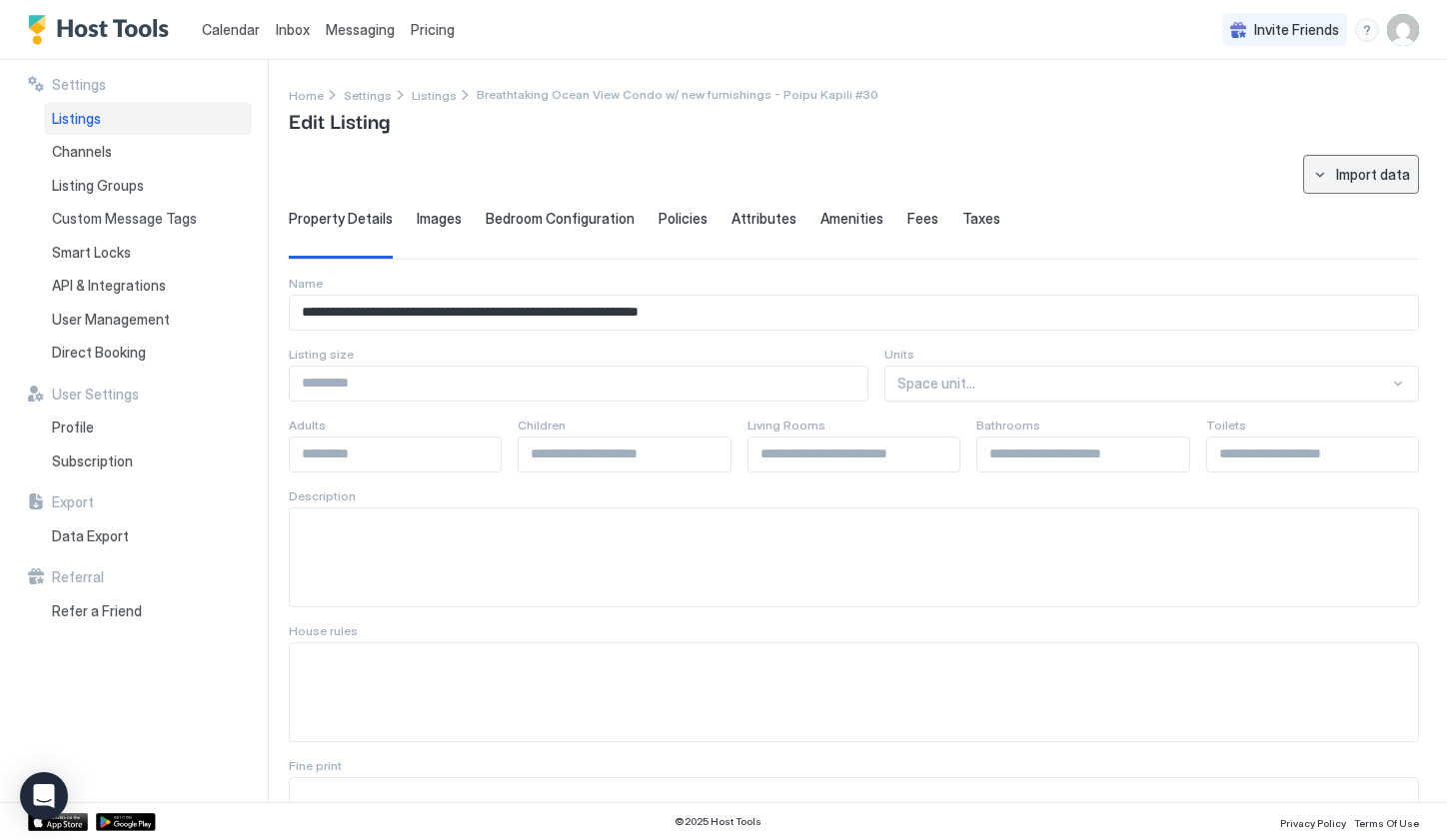 click on "Import data" at bounding box center [1373, 174] 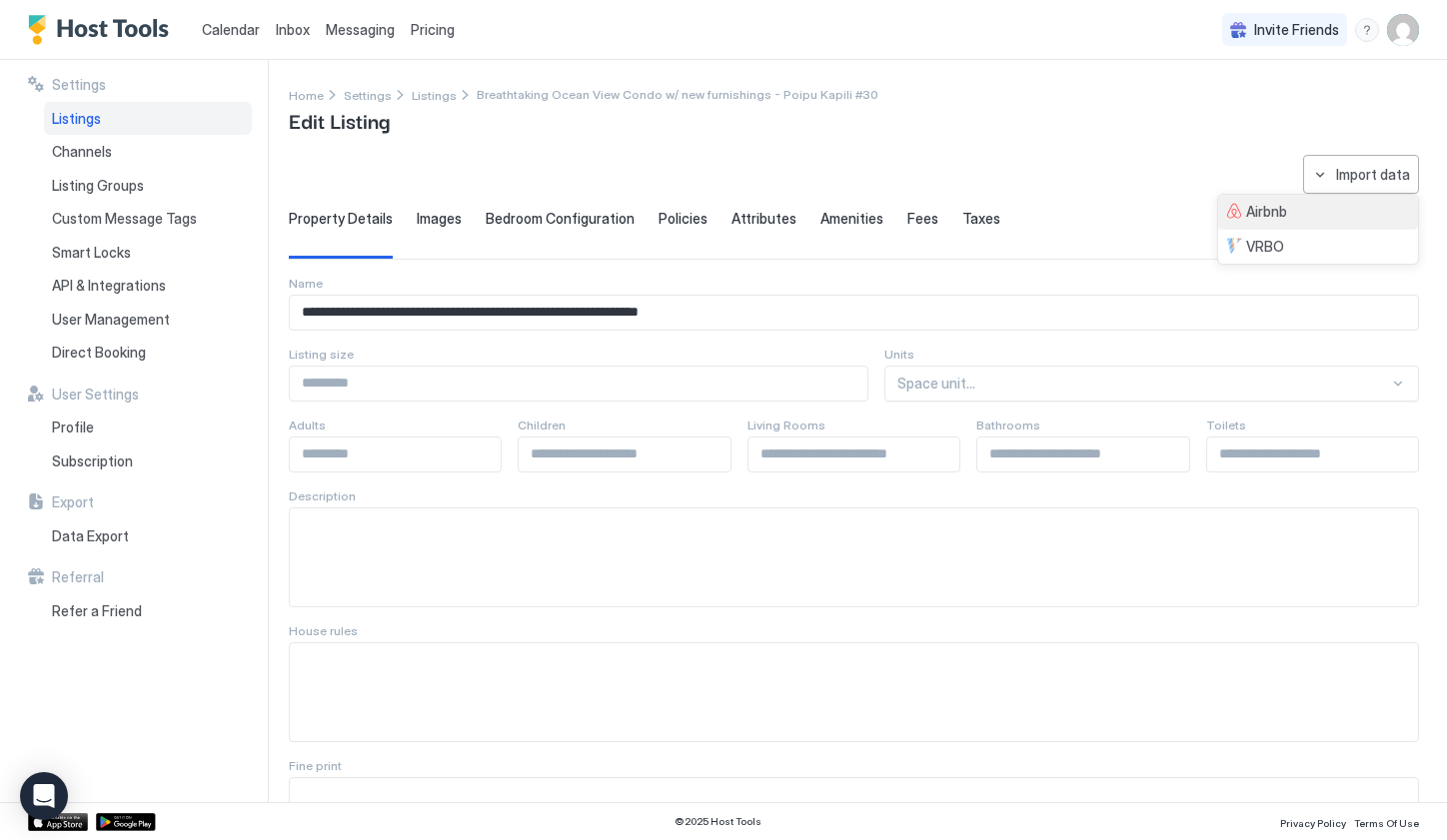 click on "Airbnb" at bounding box center (1318, 212) 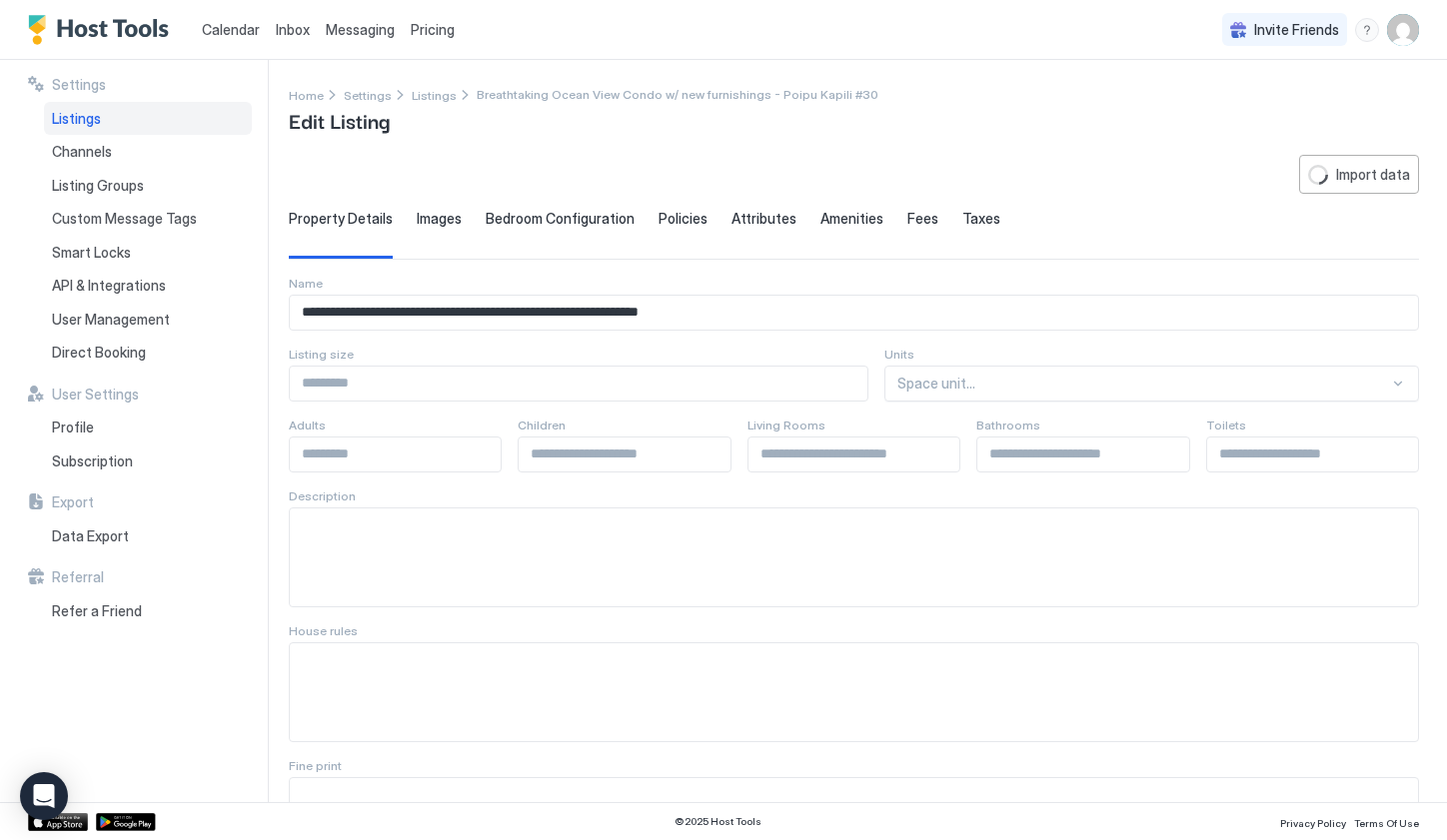 type on "**********" 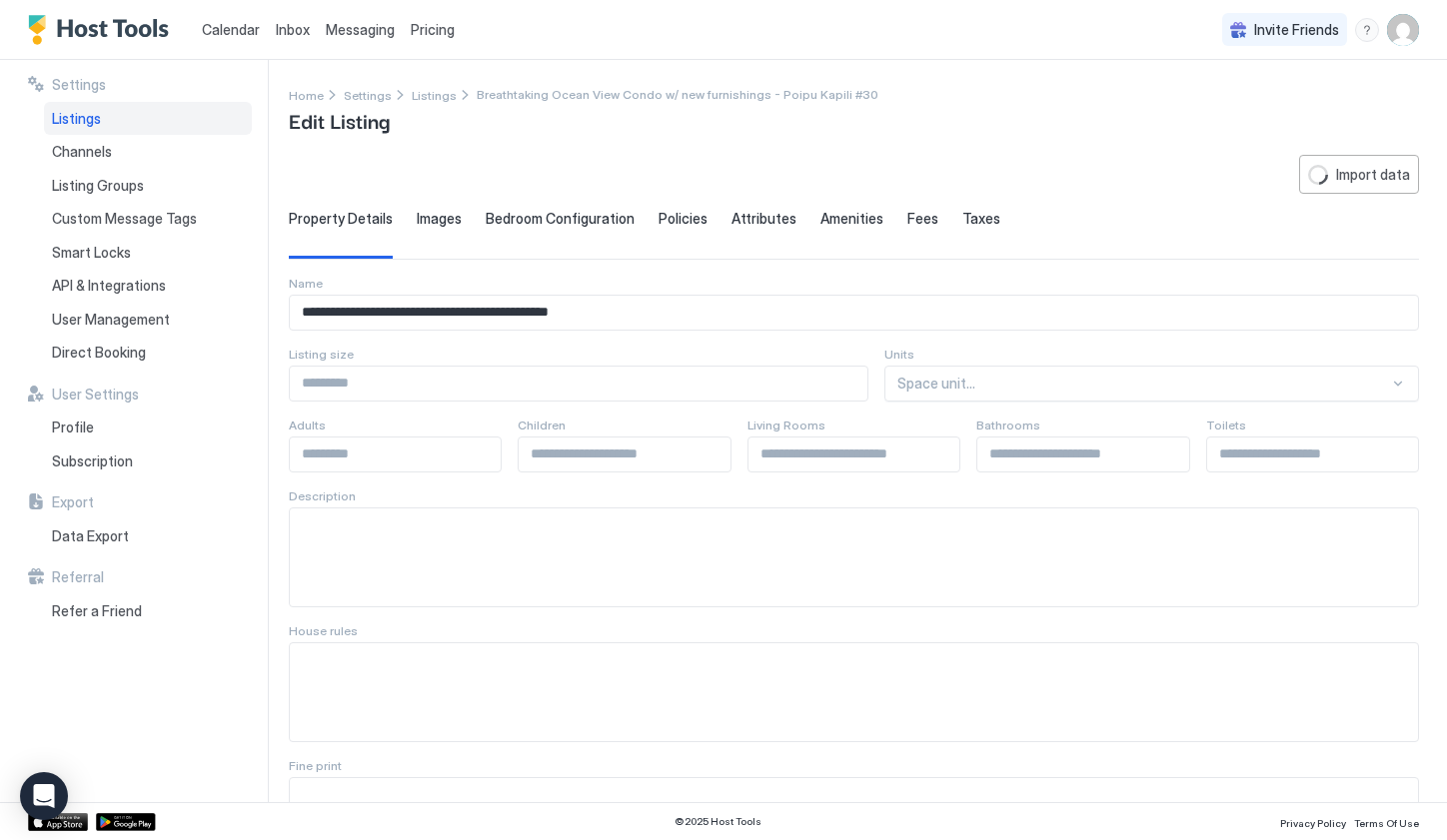 type 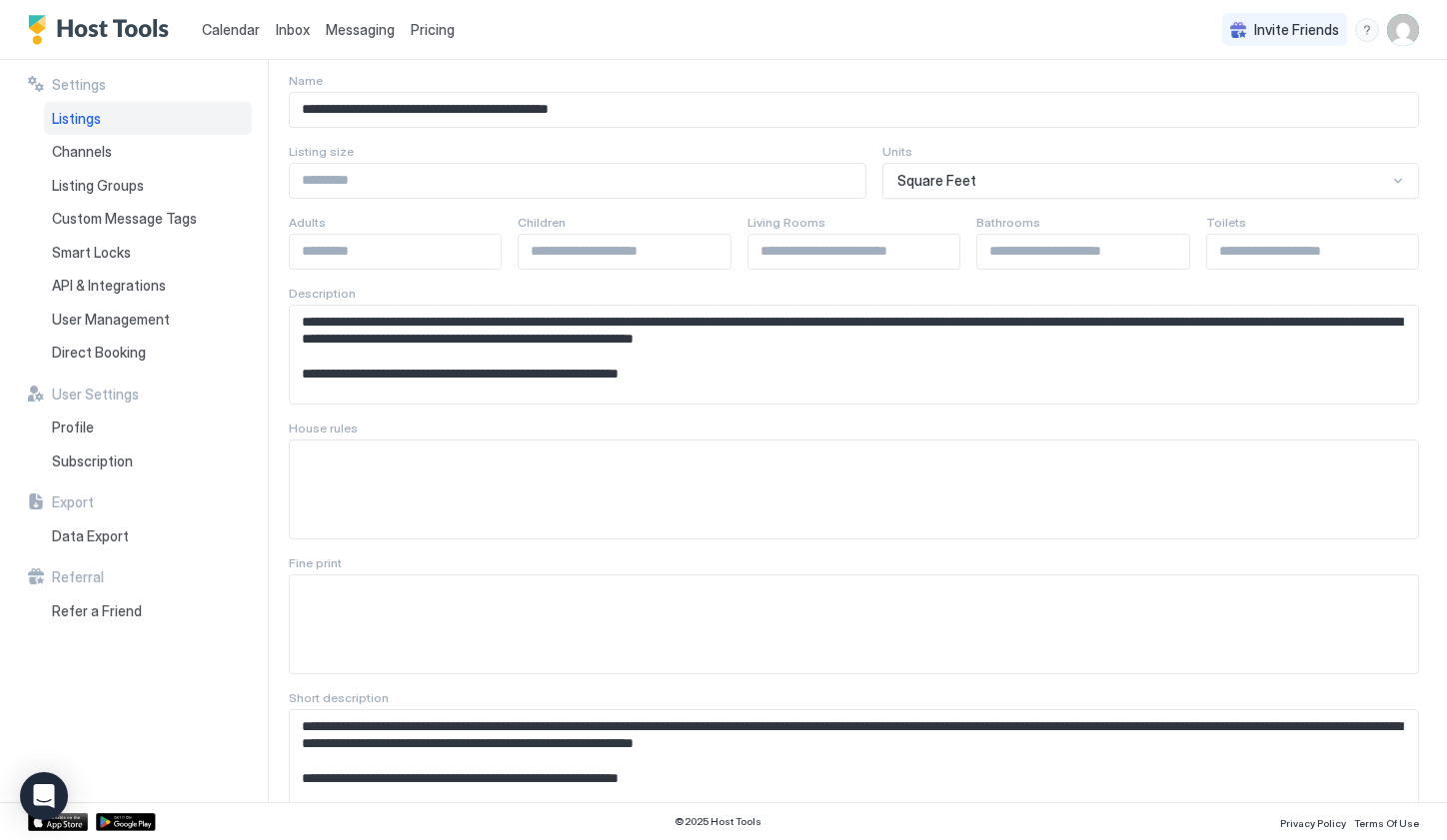 scroll, scrollTop: 188, scrollLeft: 0, axis: vertical 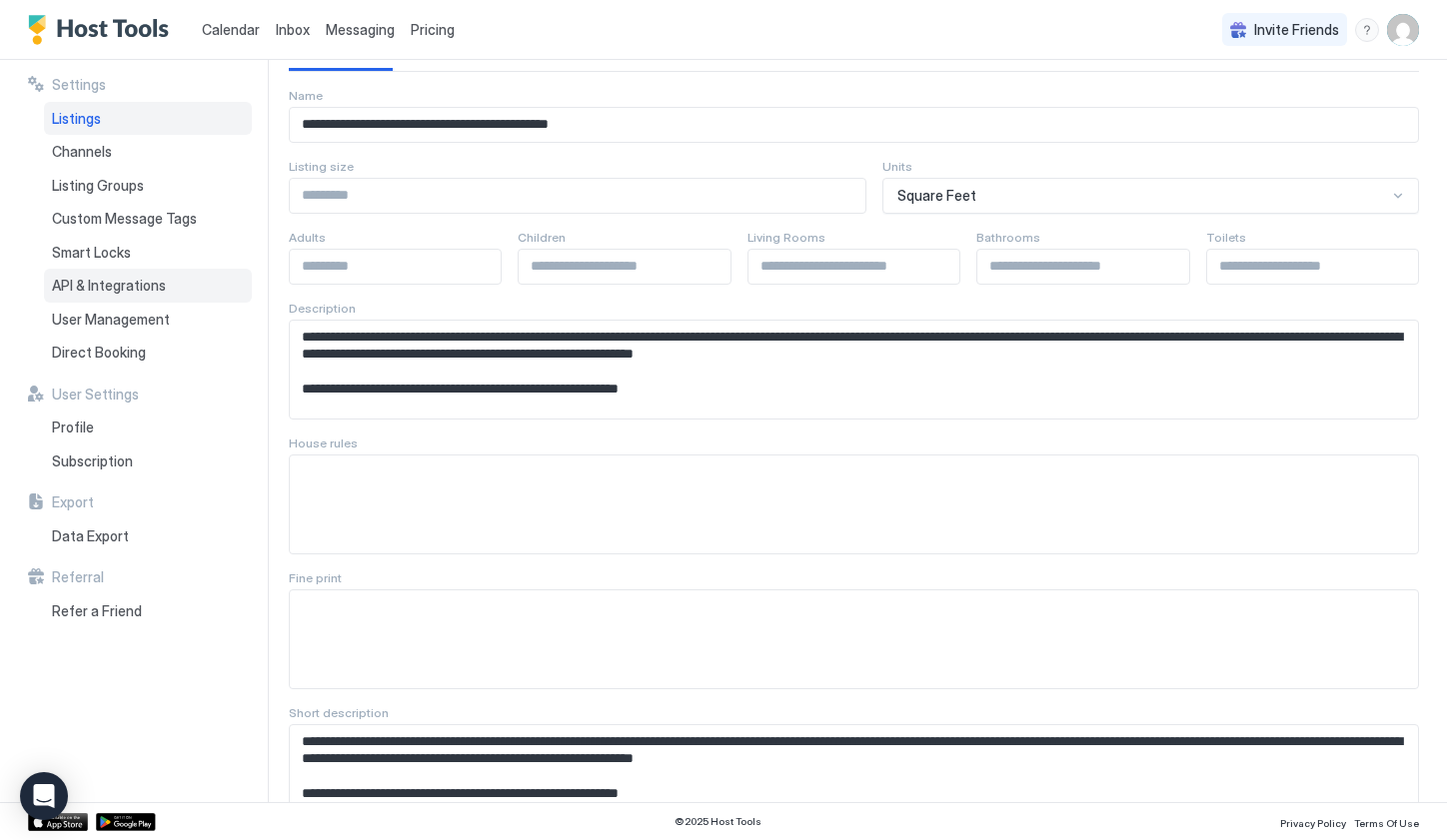click on "API & Integrations" at bounding box center [148, 286] 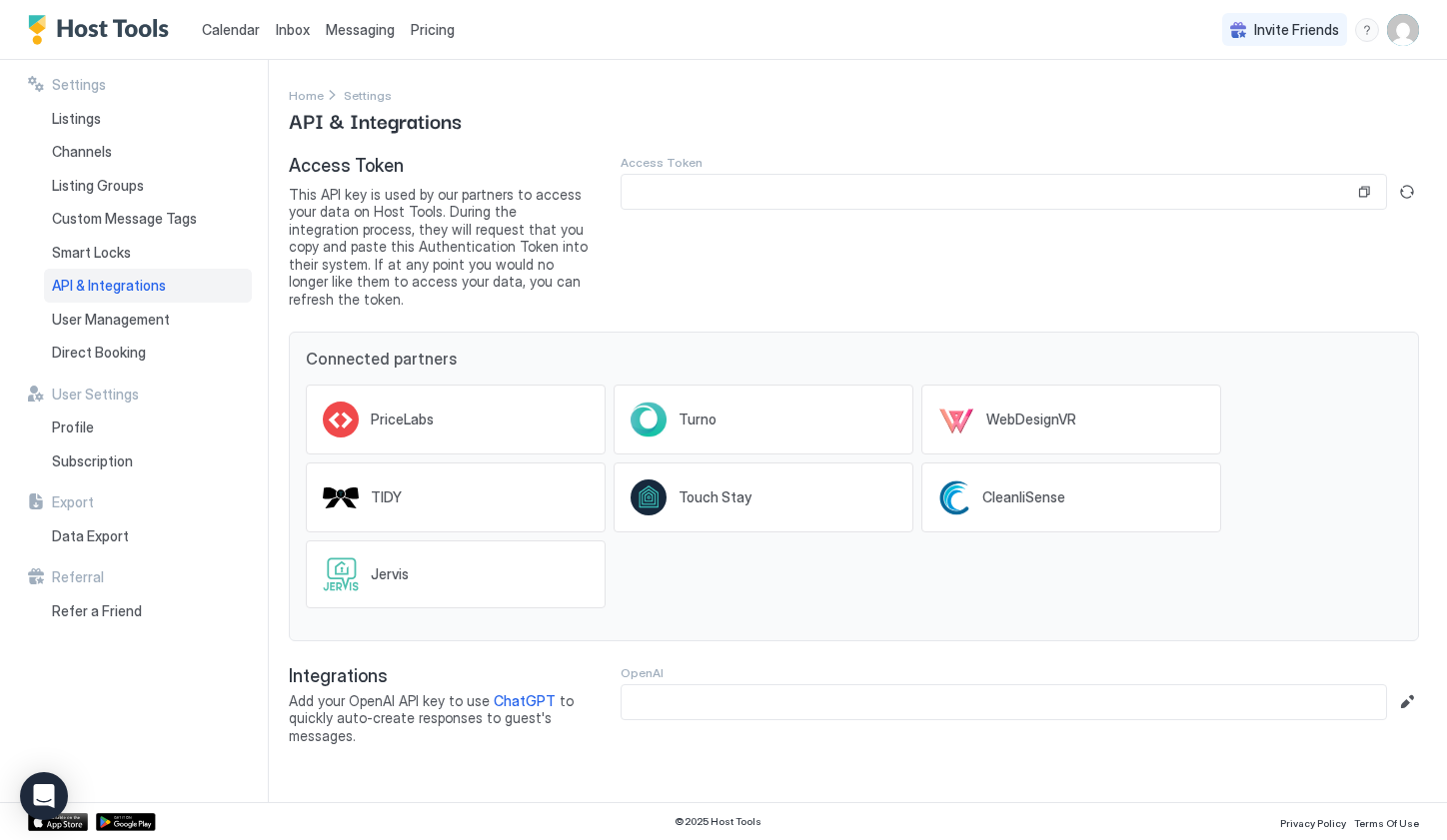 scroll, scrollTop: 0, scrollLeft: 0, axis: both 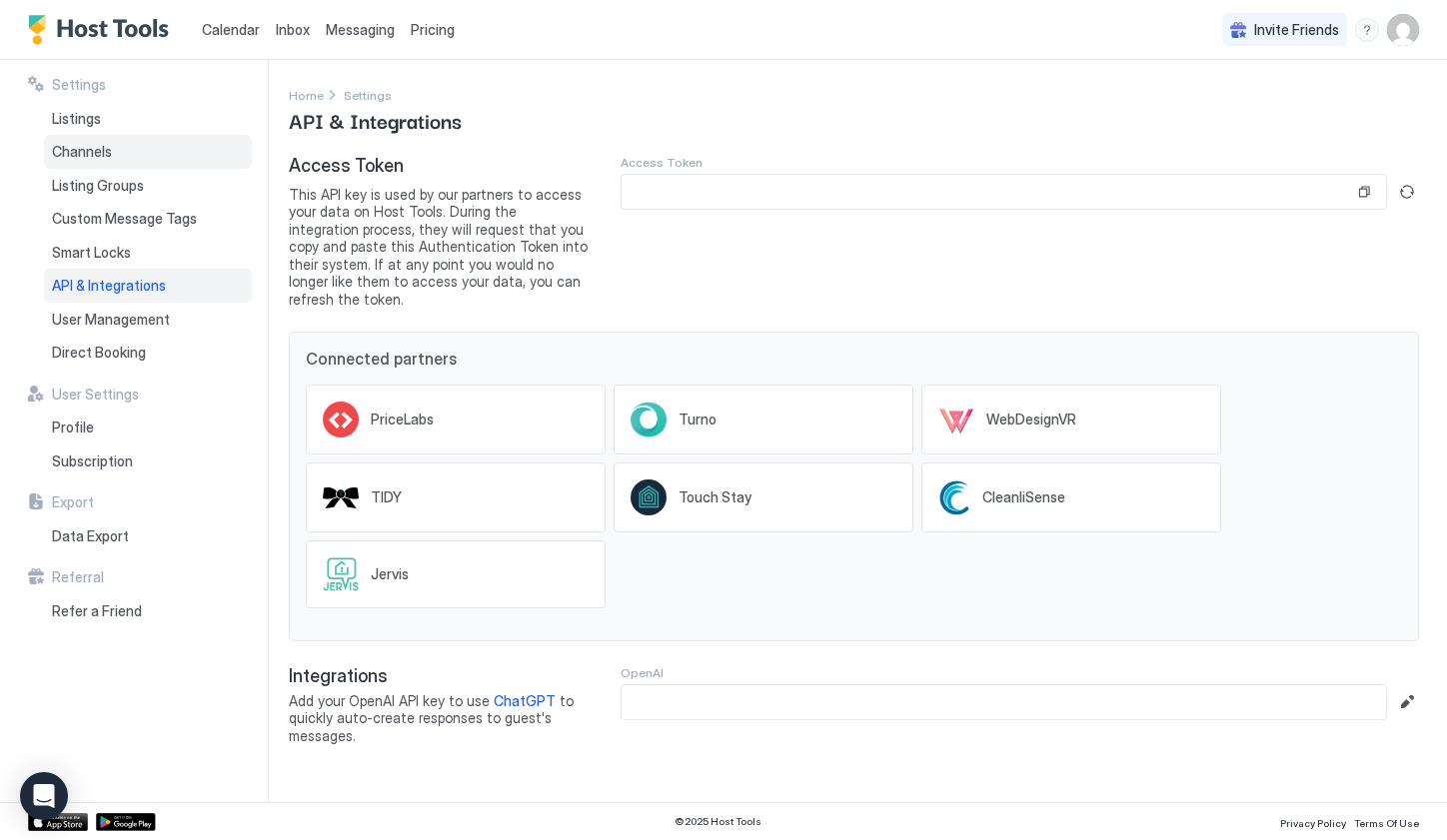 click on "Channels" at bounding box center (148, 152) 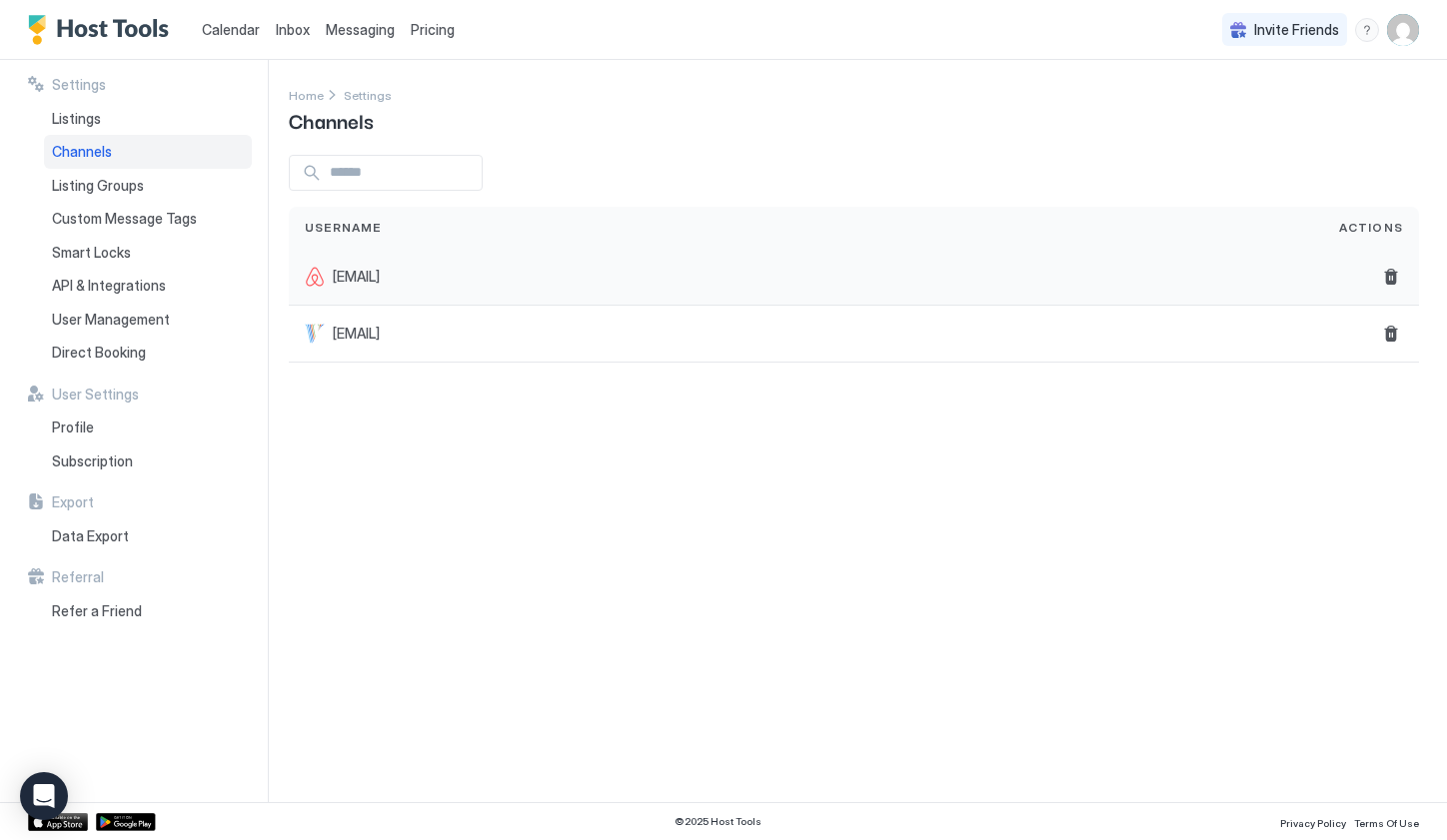 click on "[EMAIL]" at bounding box center [805, 277] 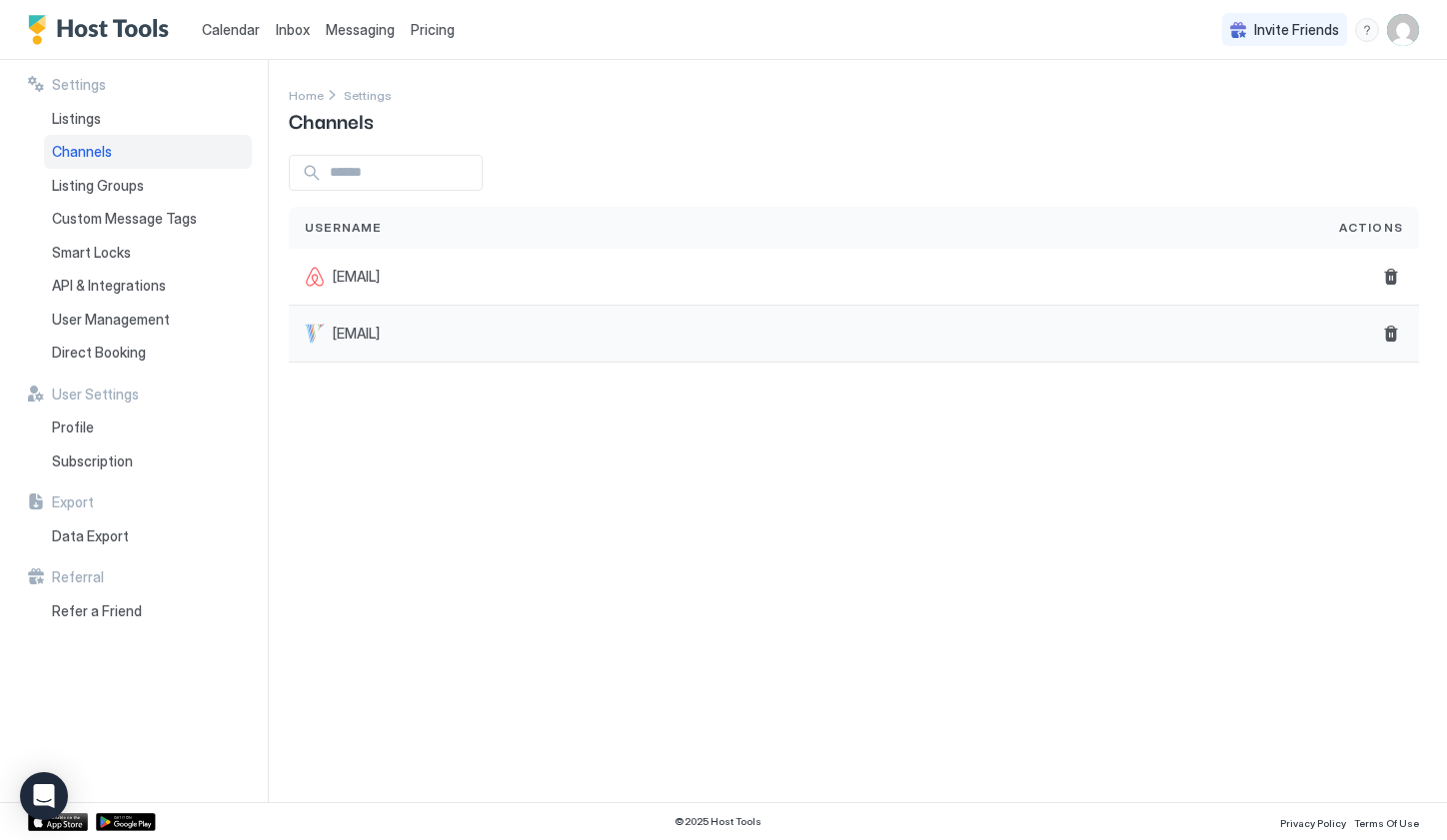 click on "[EMAIL]" at bounding box center [805, 334] 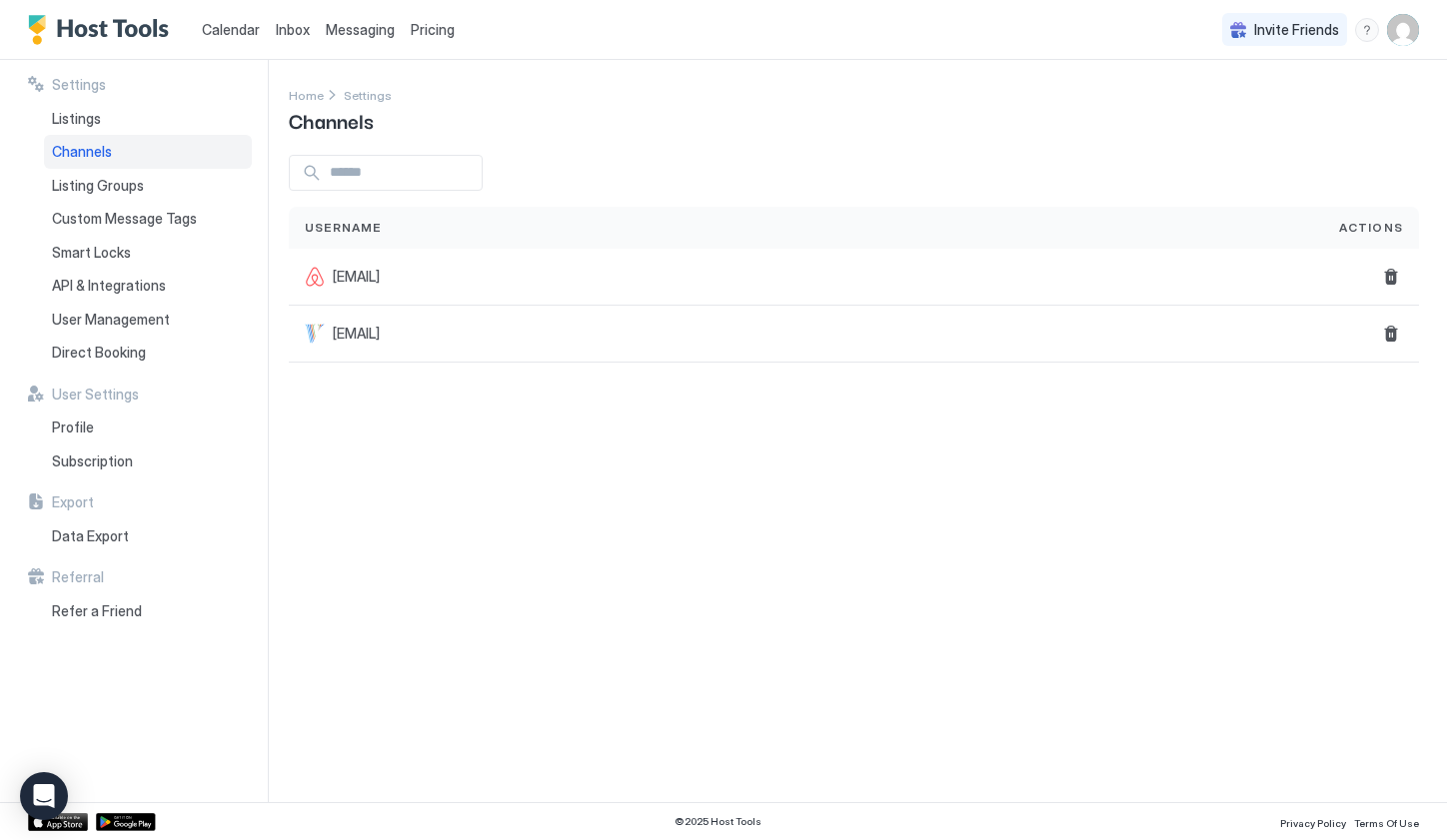 click at bounding box center [1403, 30] 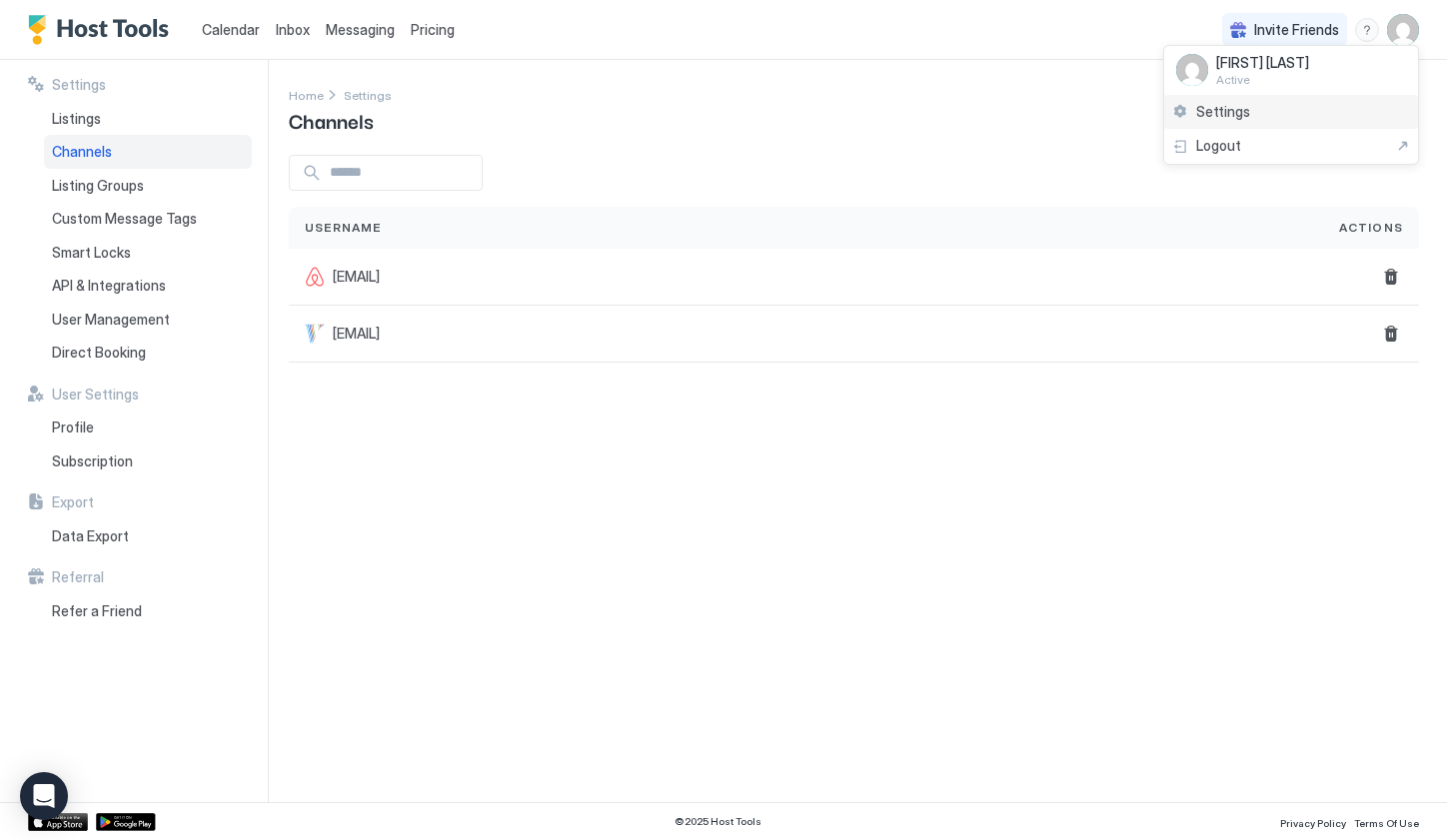 click on "Settings" at bounding box center [1291, 112] 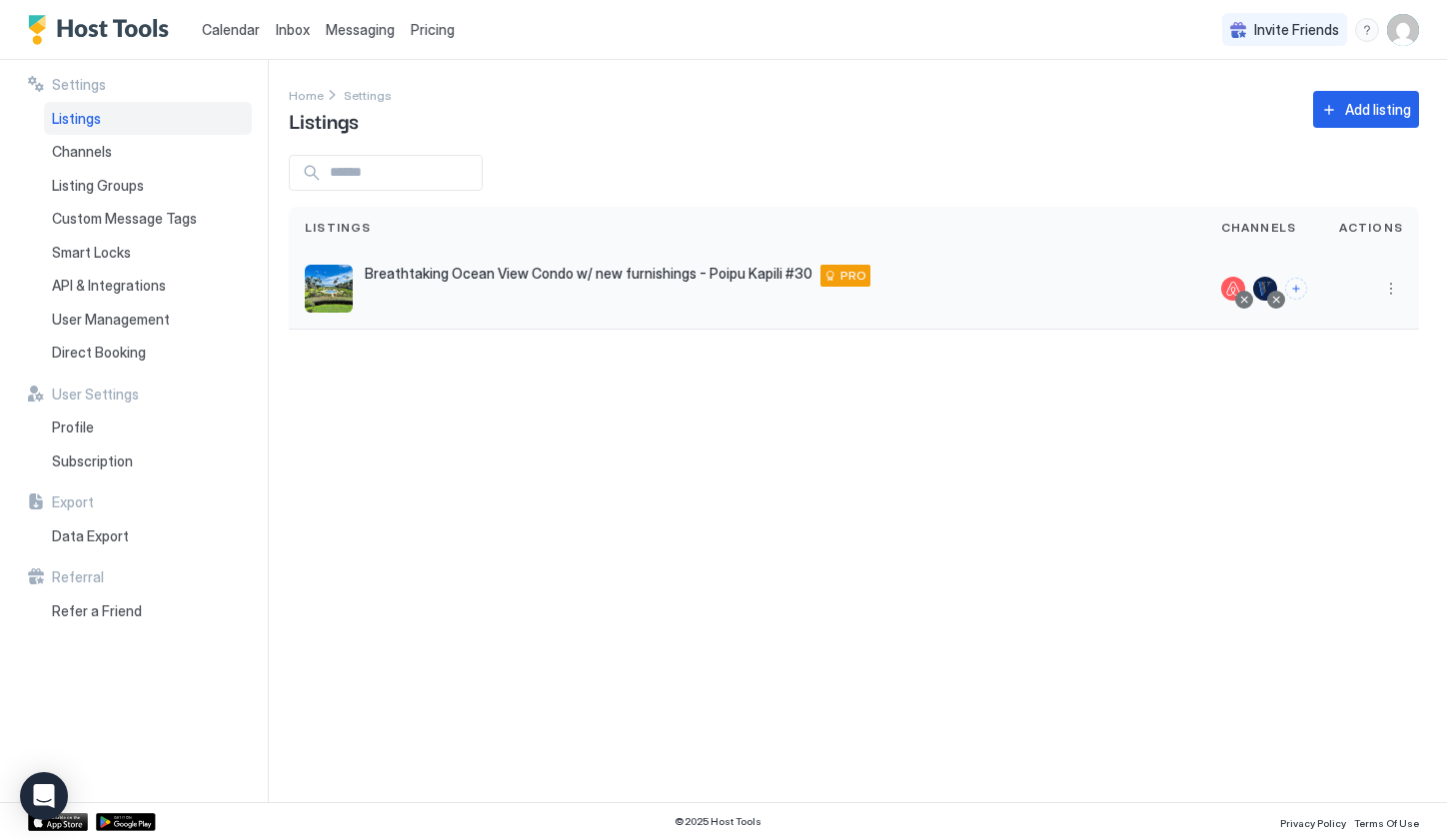 click at bounding box center (1233, 289) 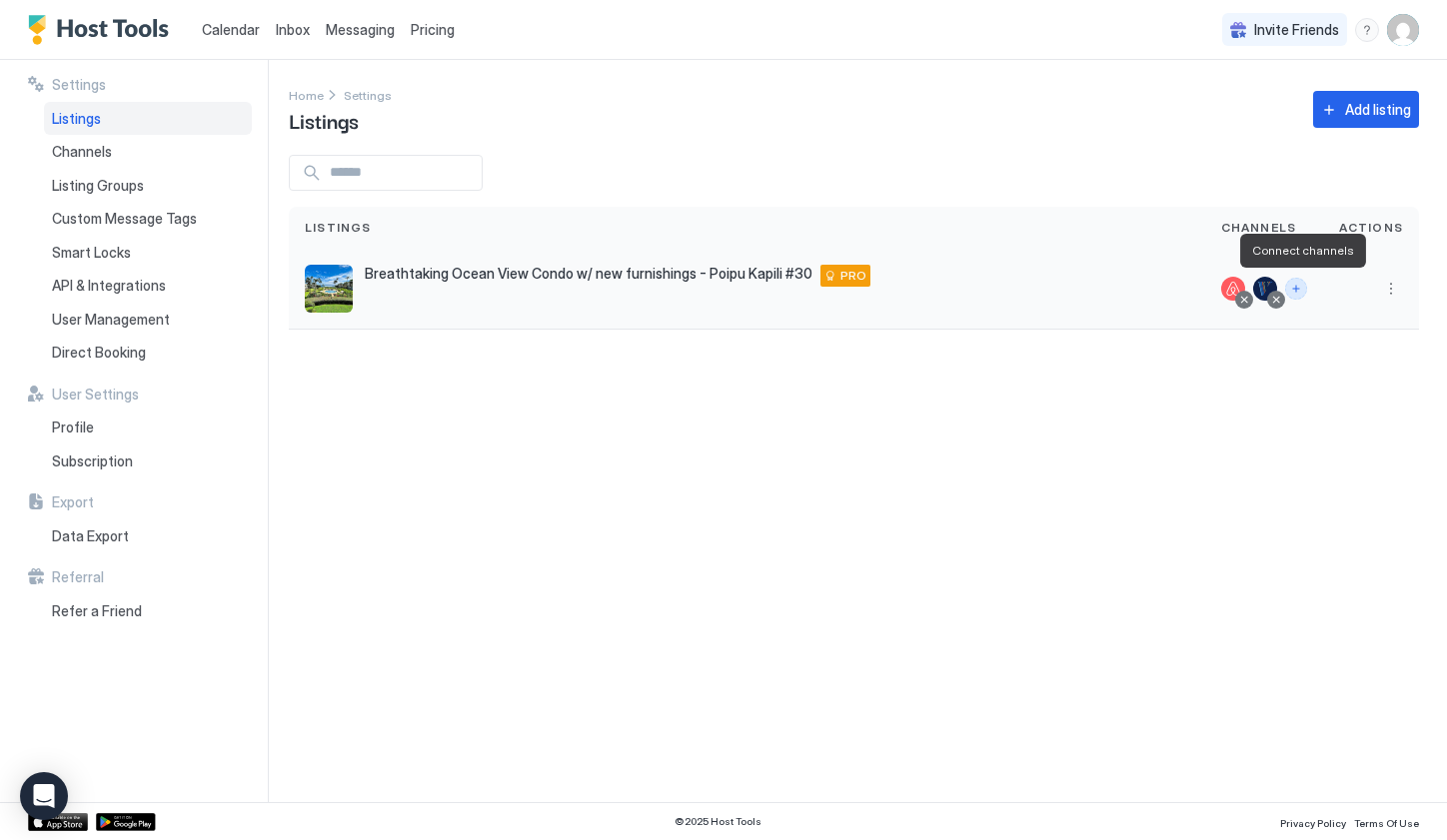 click at bounding box center [1296, 289] 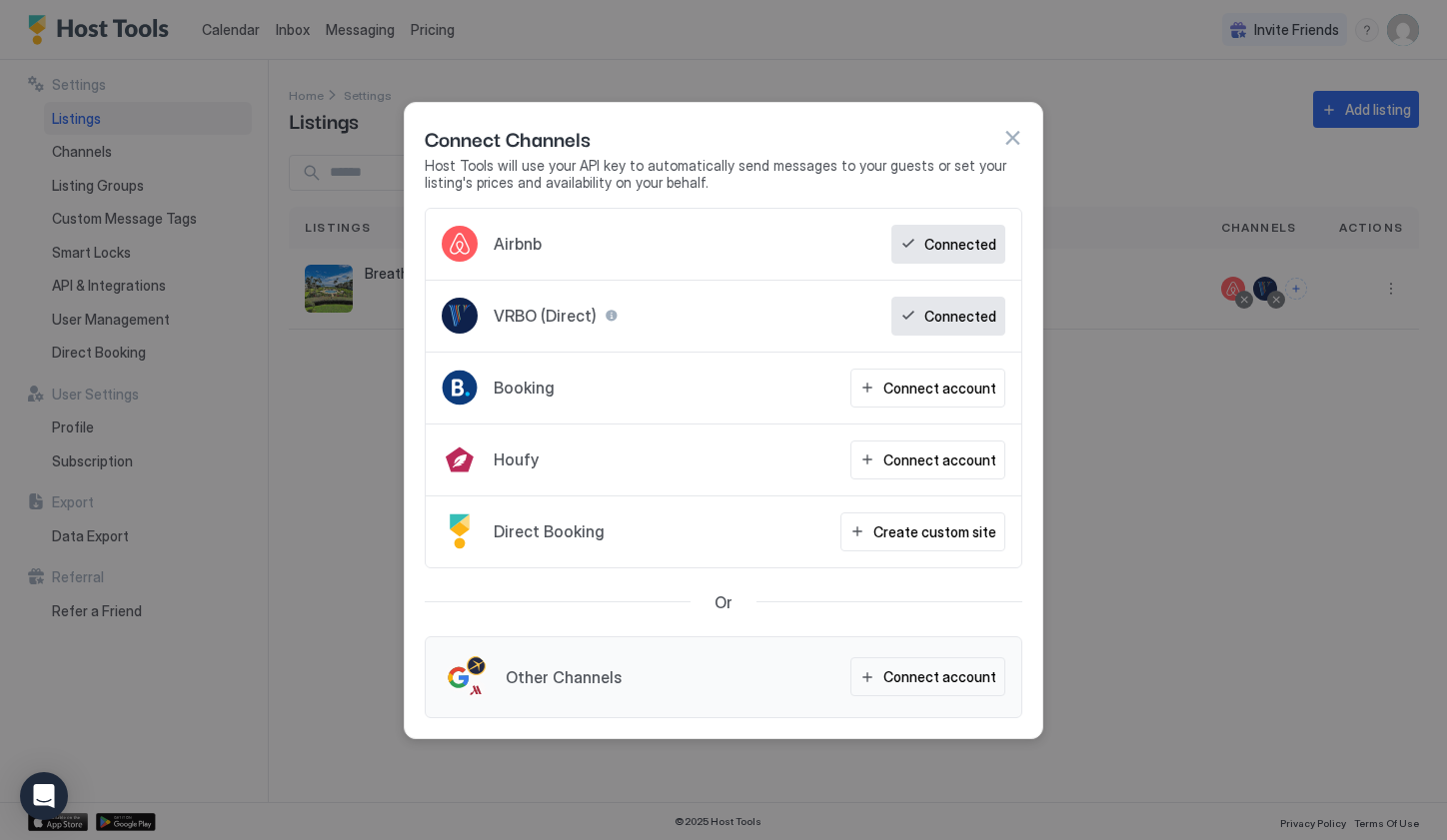 click at bounding box center (612, 316) 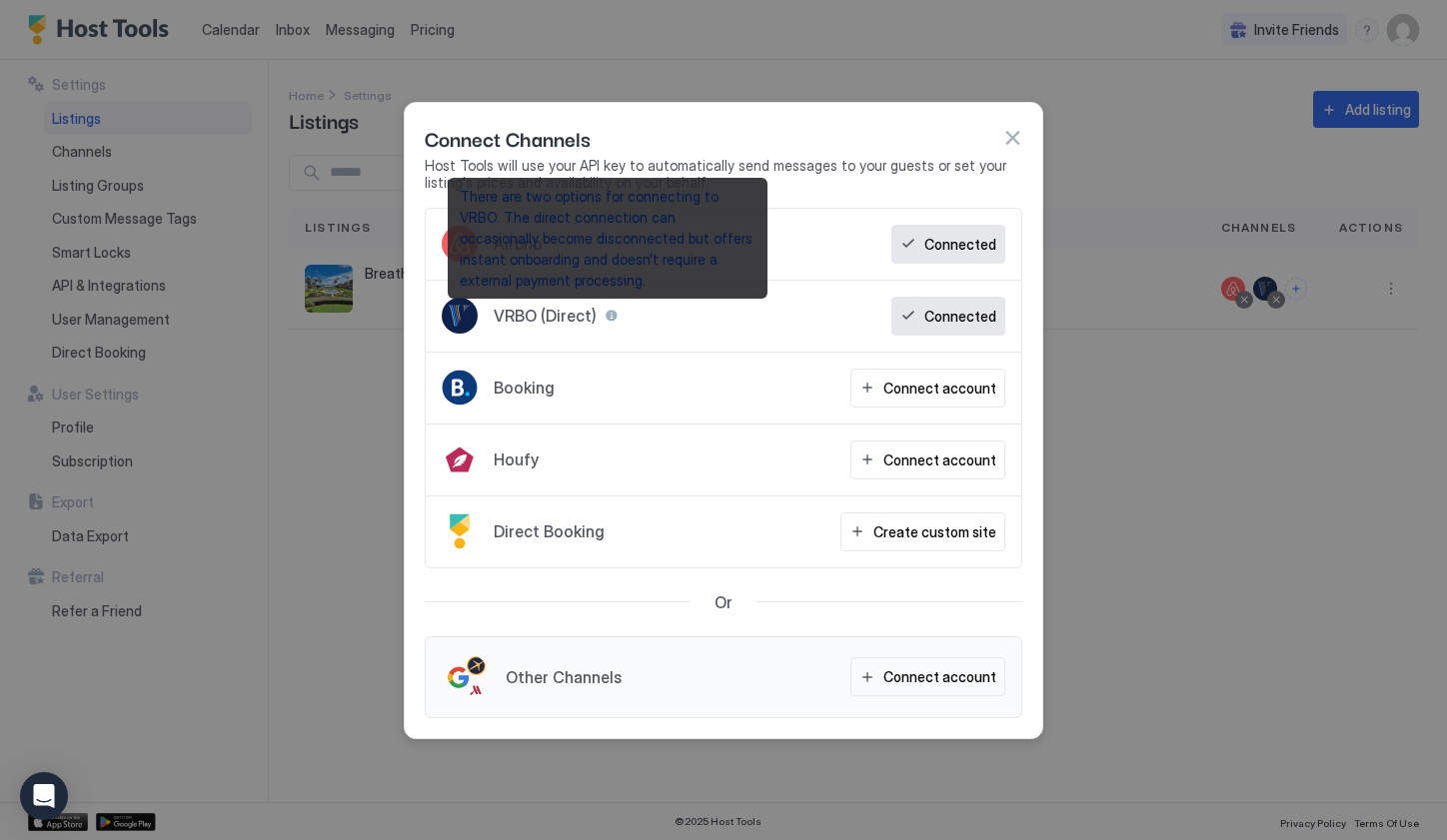 click at bounding box center [612, 316] 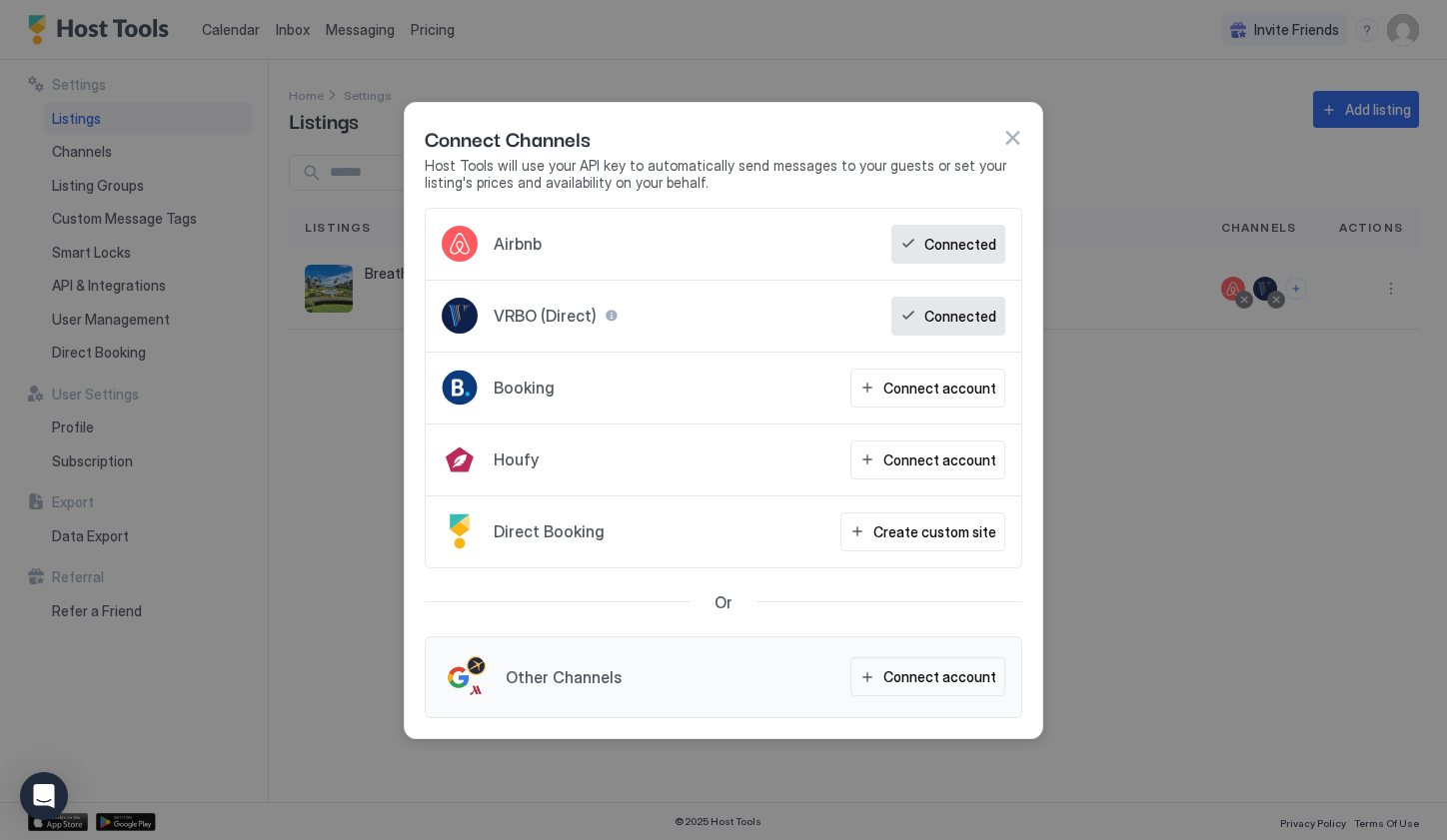click at bounding box center (1012, 138) 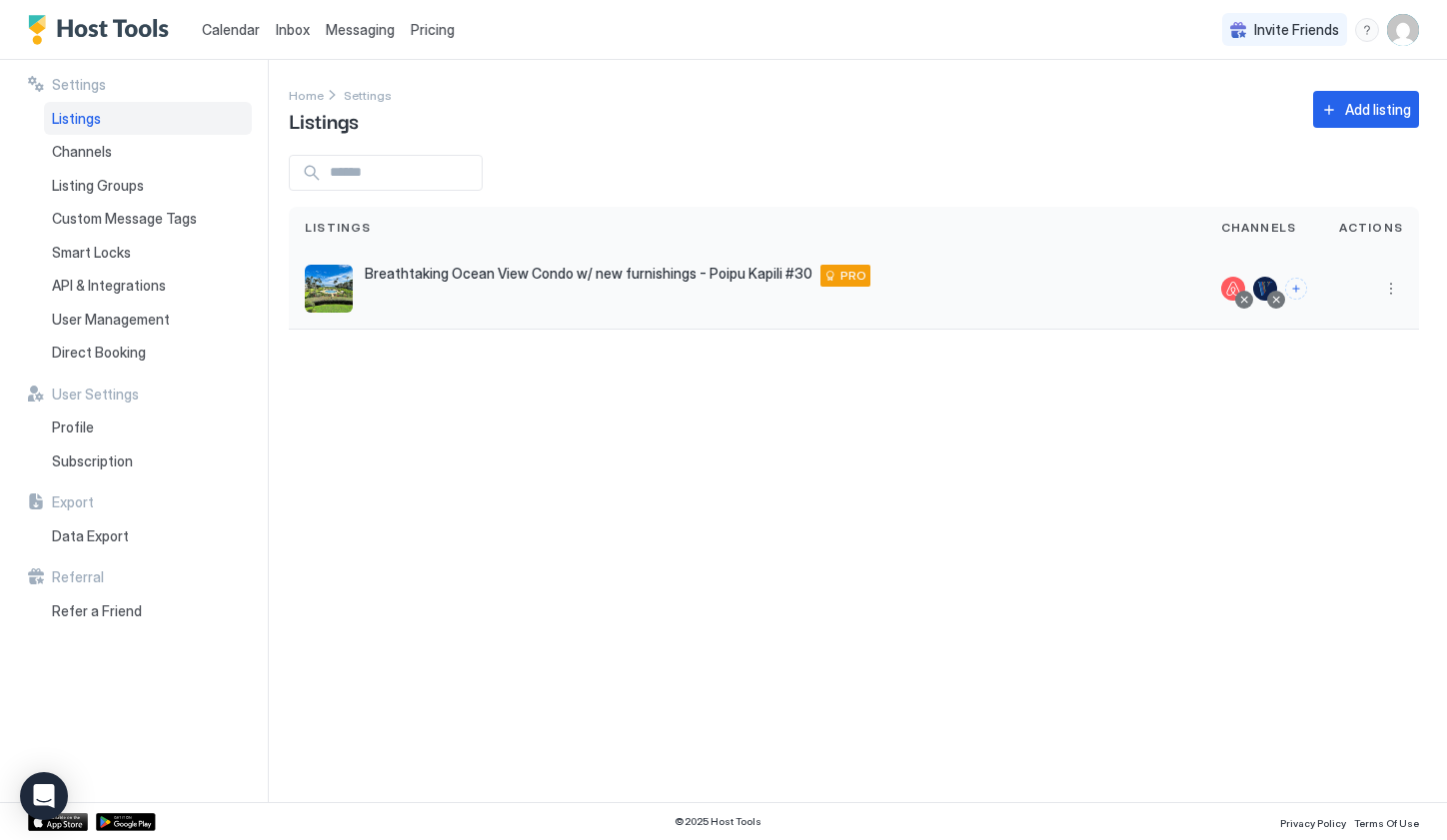 click at bounding box center [1244, 300] 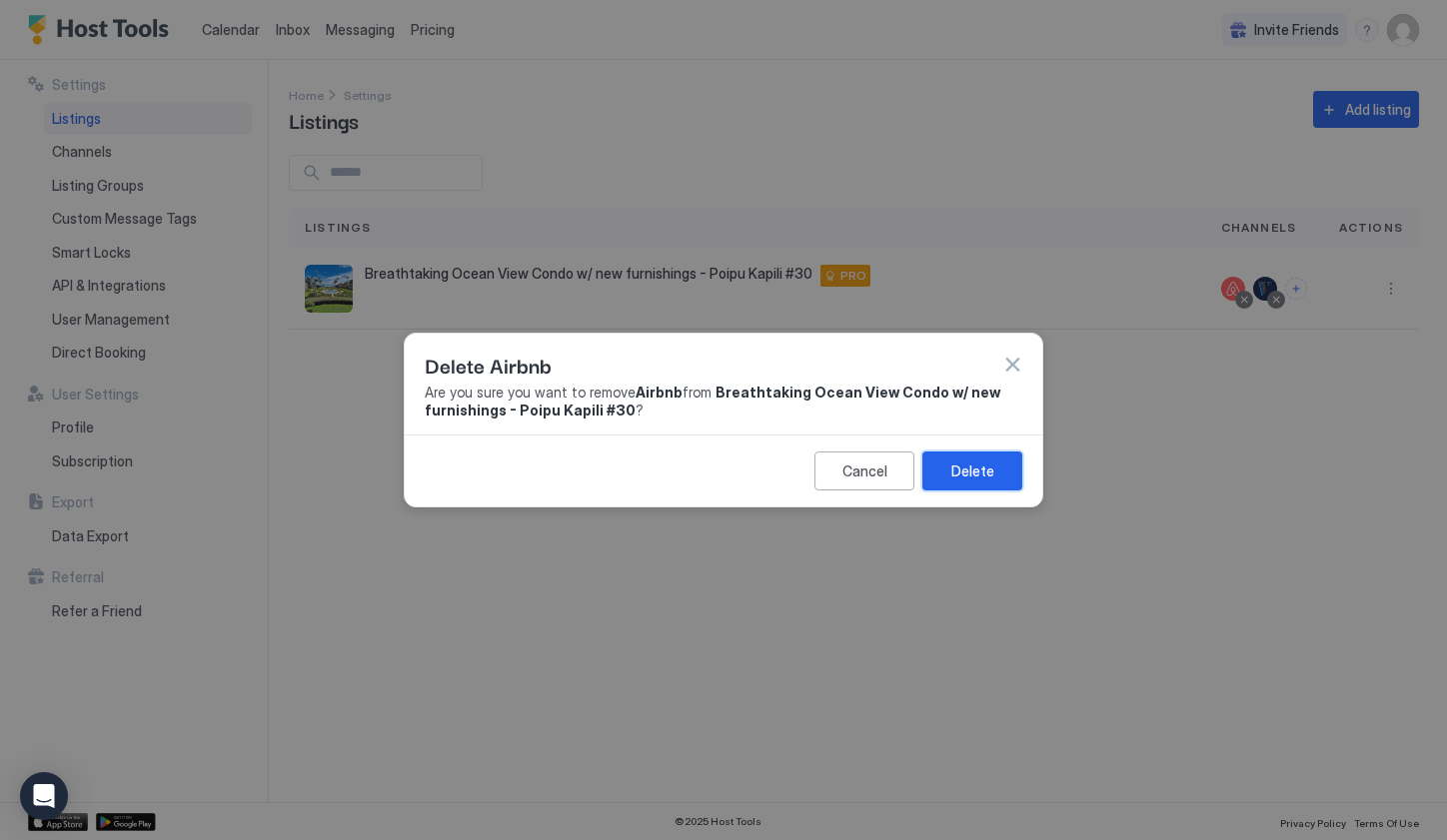 click on "Delete" at bounding box center (972, 470) 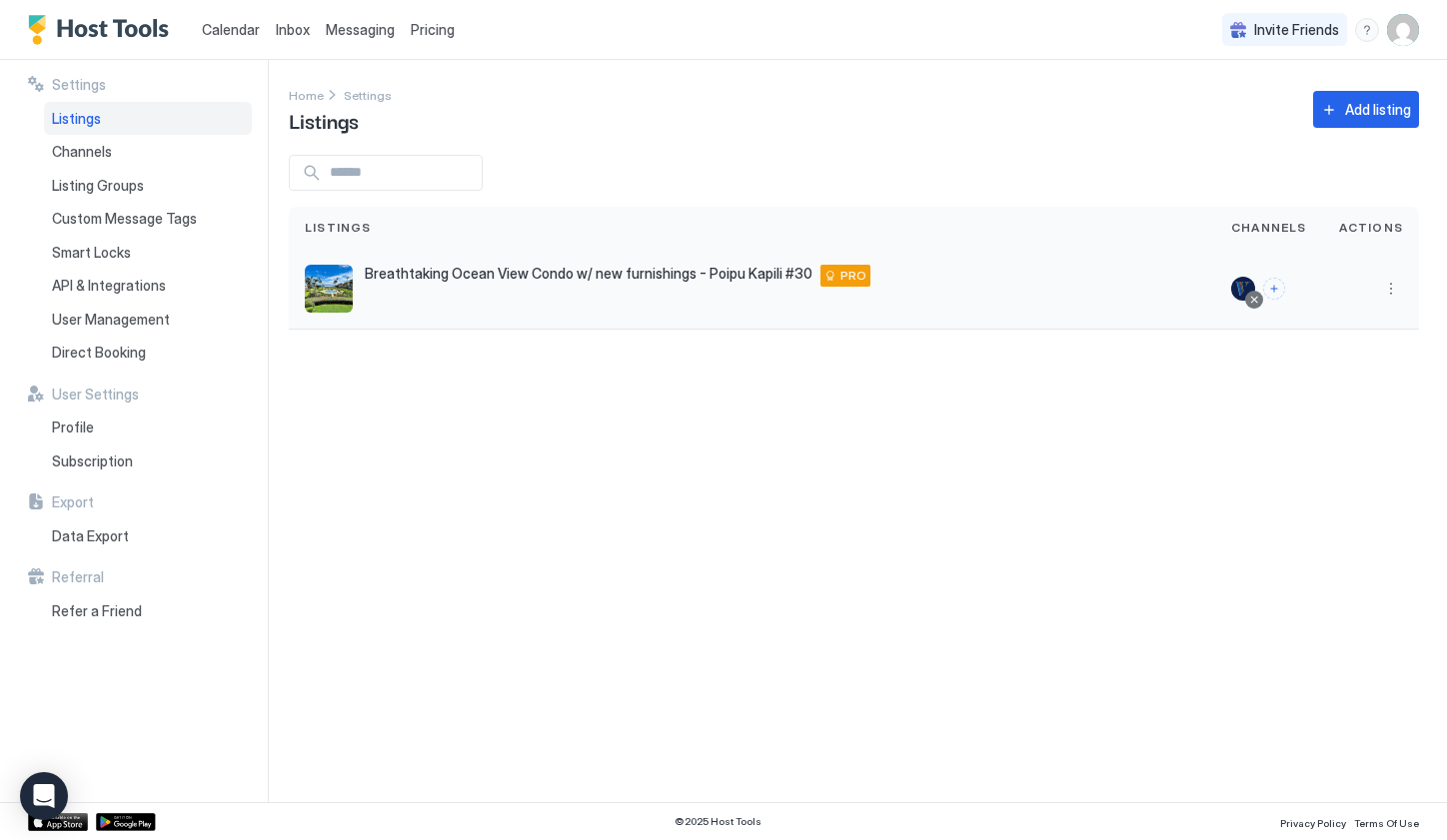 click at bounding box center (1254, 300) 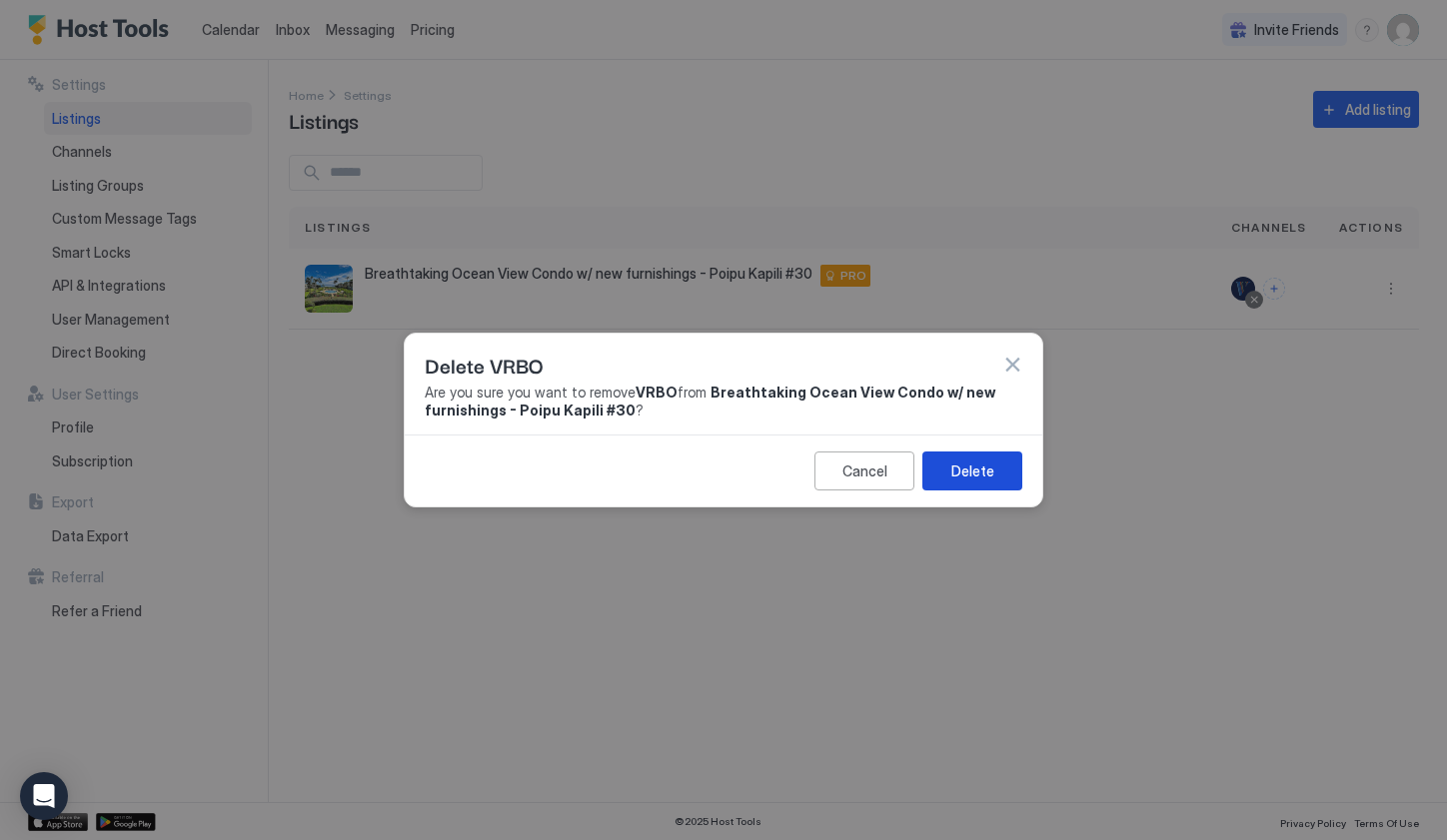 click on "Delete" at bounding box center (972, 470) 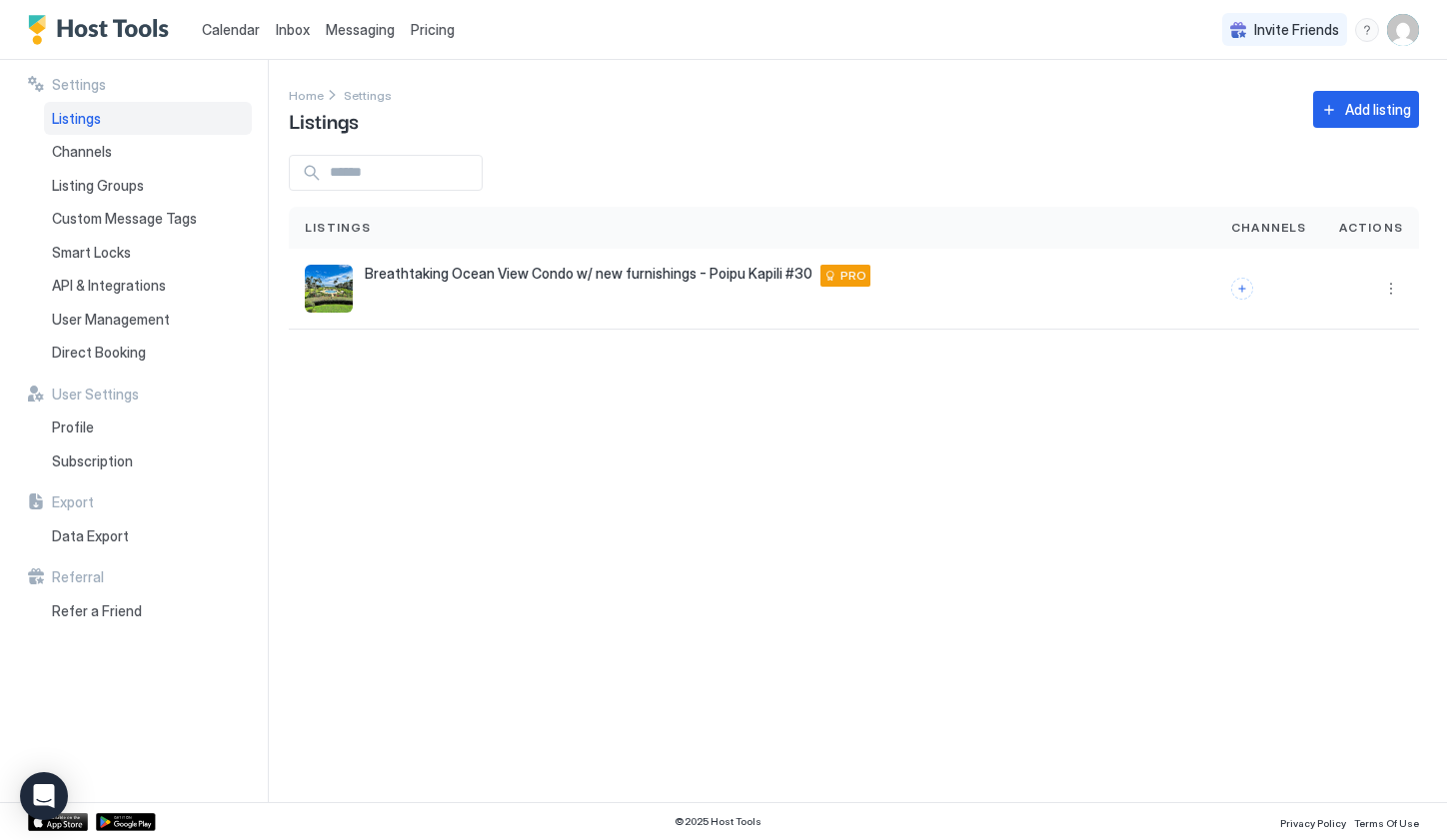 click on "Calendar" at bounding box center [231, 29] 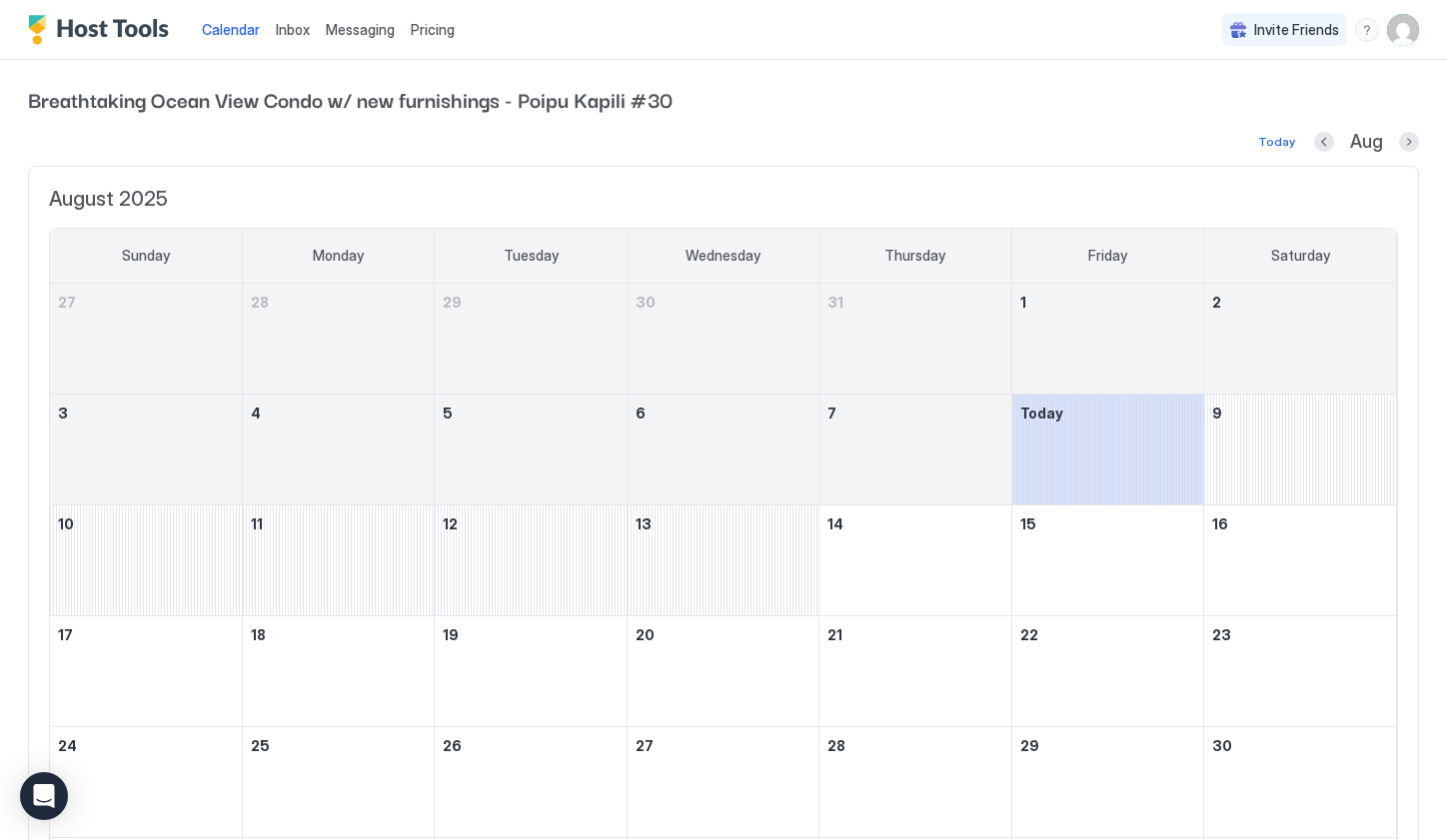 scroll, scrollTop: 0, scrollLeft: 0, axis: both 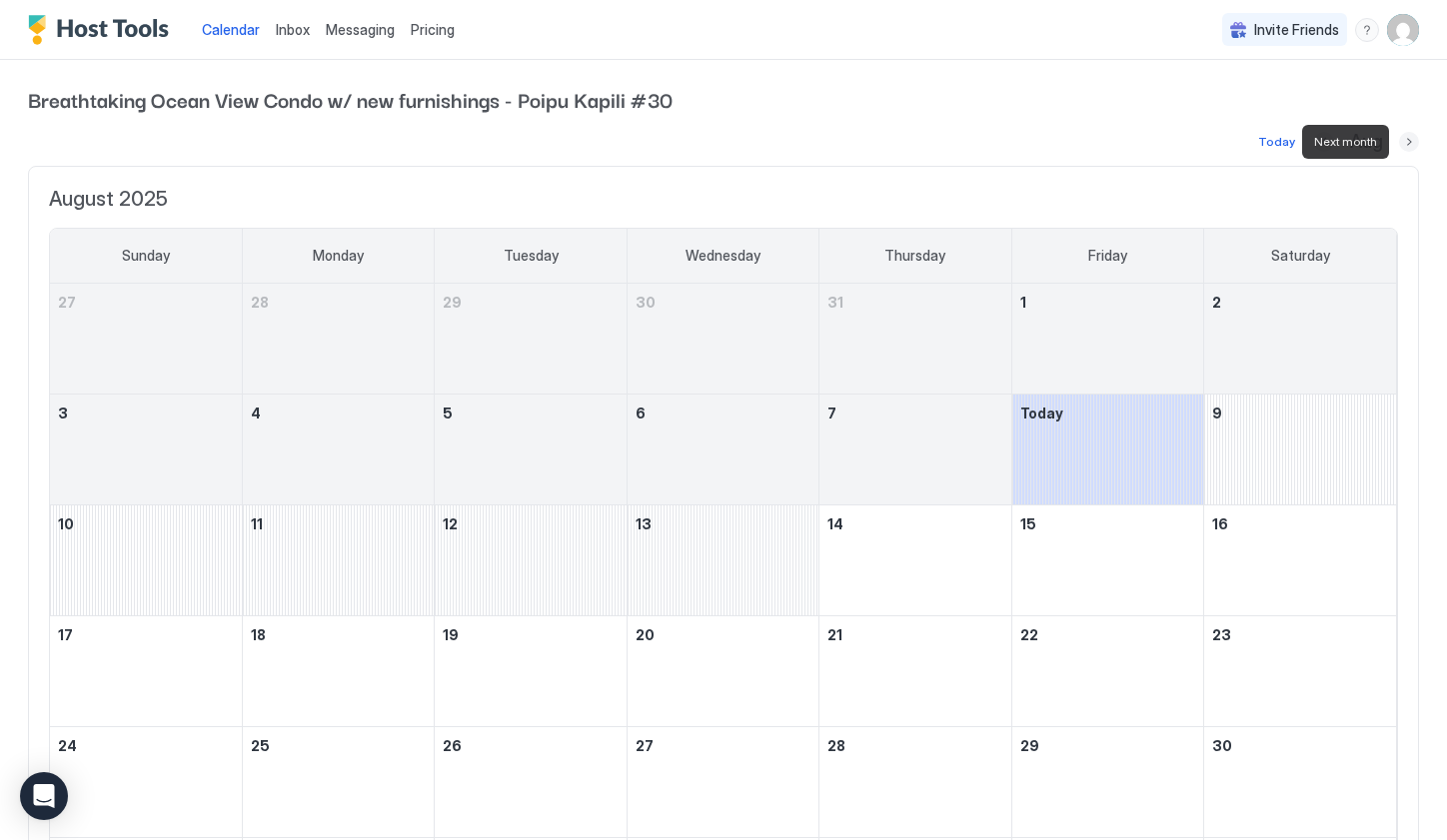 click at bounding box center [1409, 142] 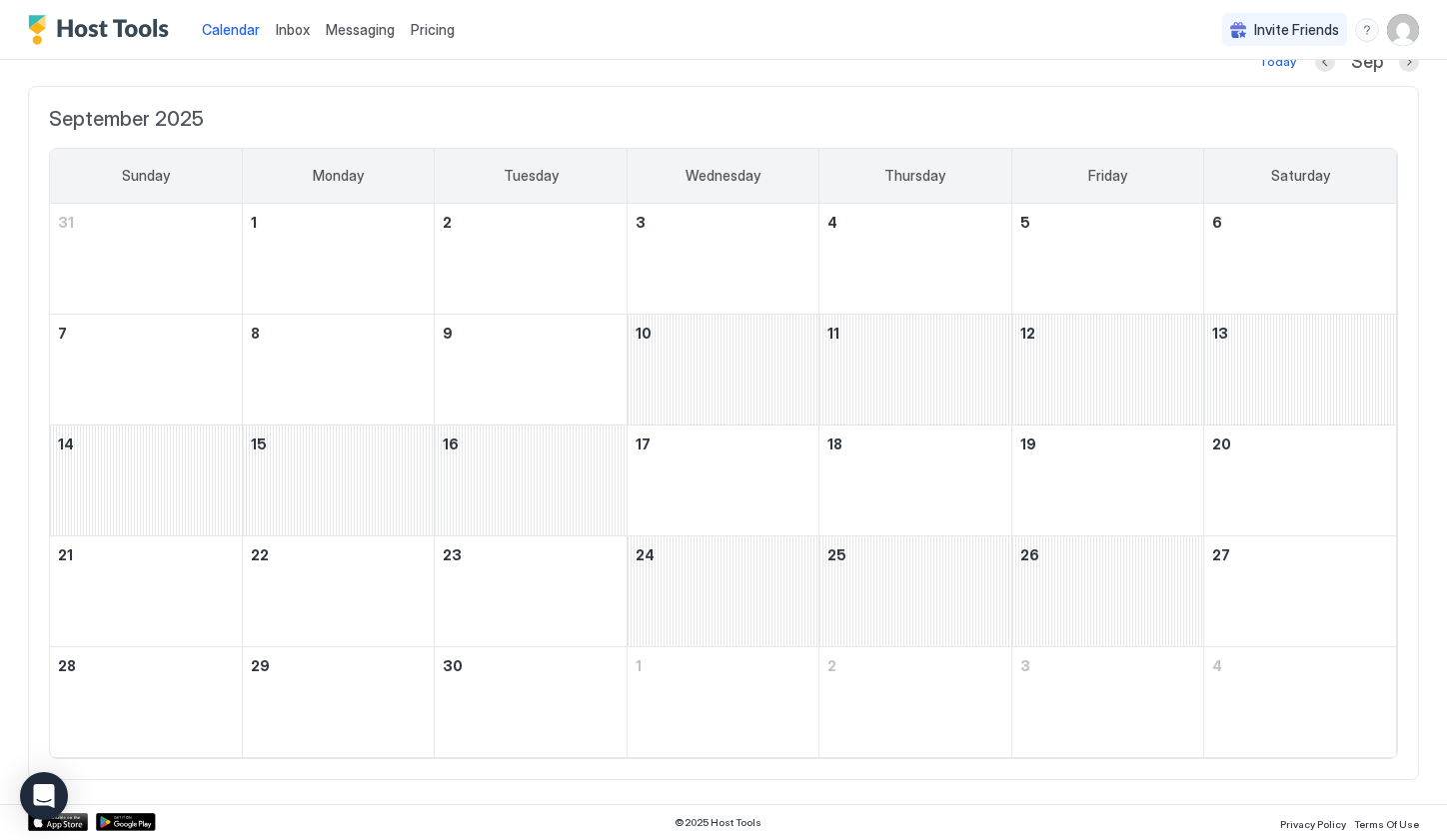 scroll, scrollTop: 79, scrollLeft: 0, axis: vertical 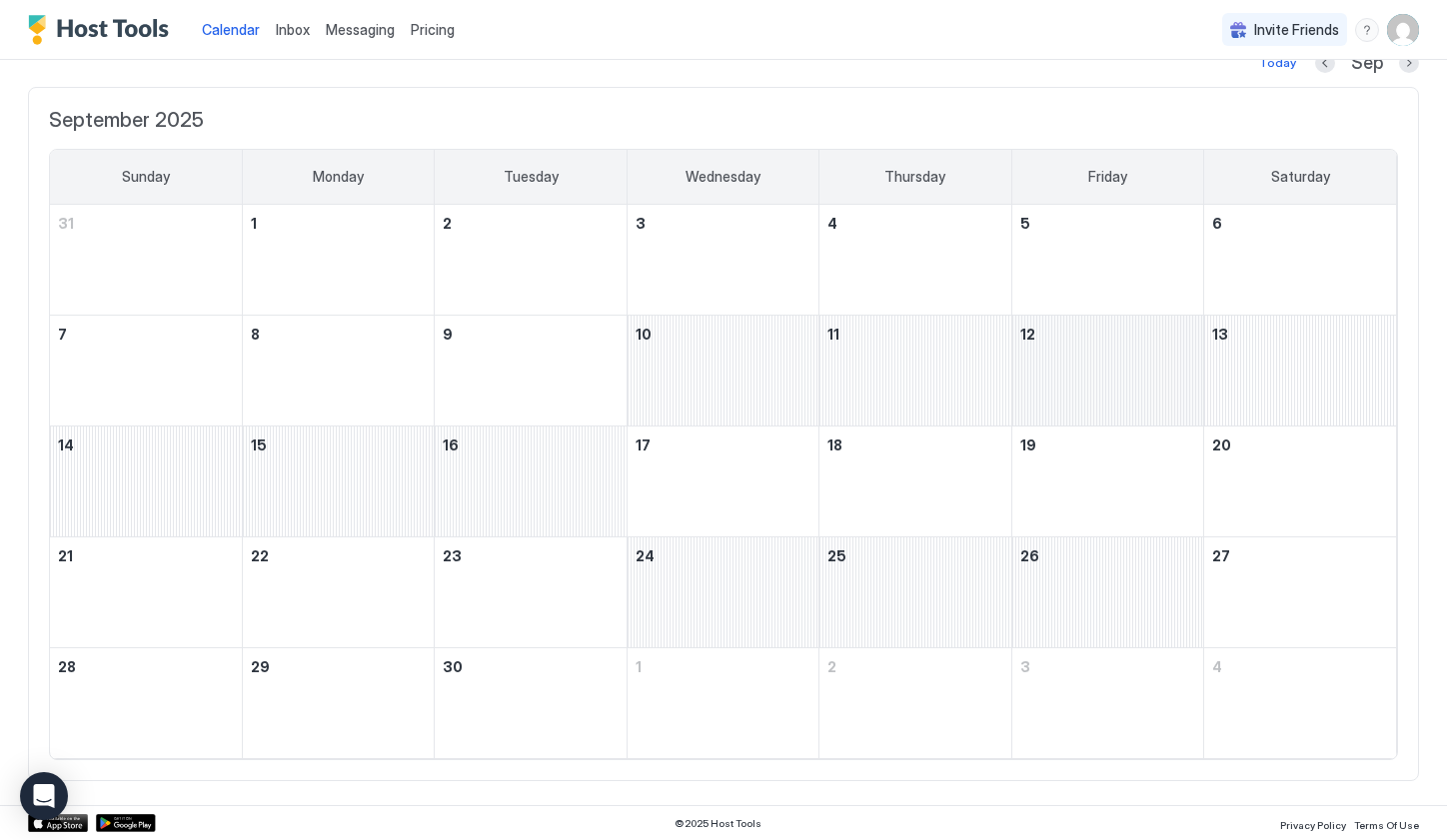 click at bounding box center [1107, 371] 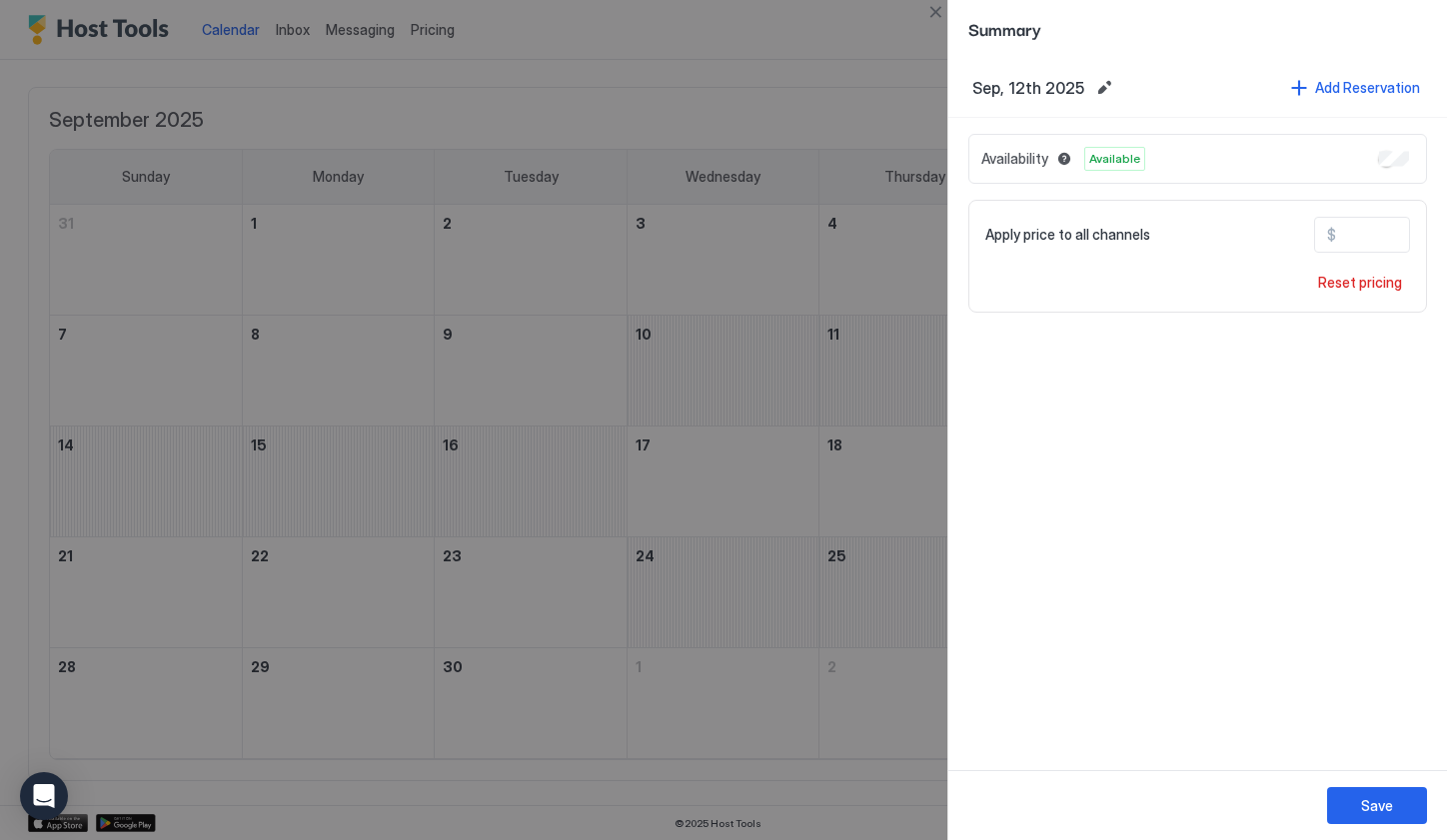 click at bounding box center [724, 420] 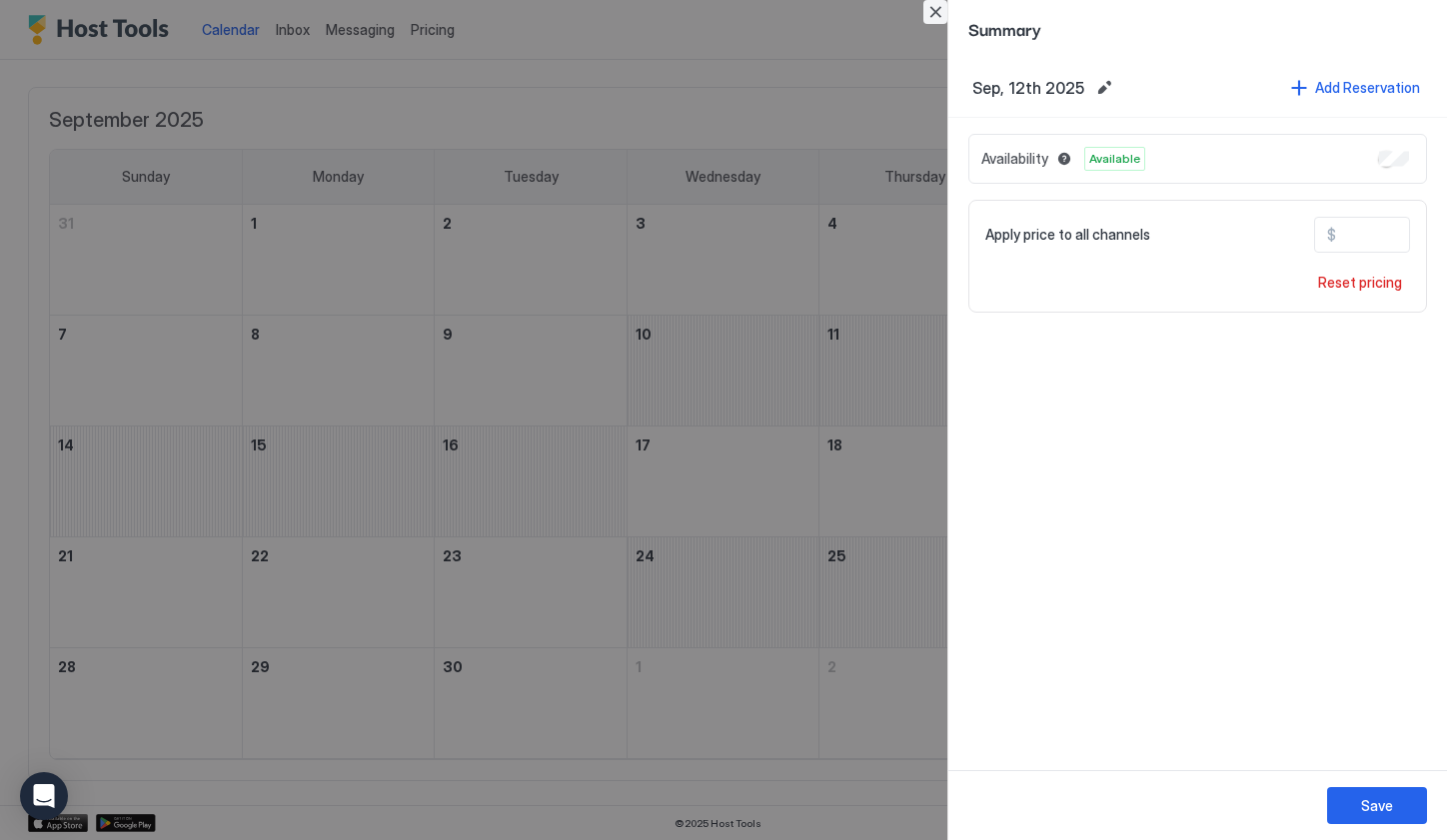 click at bounding box center (935, 12) 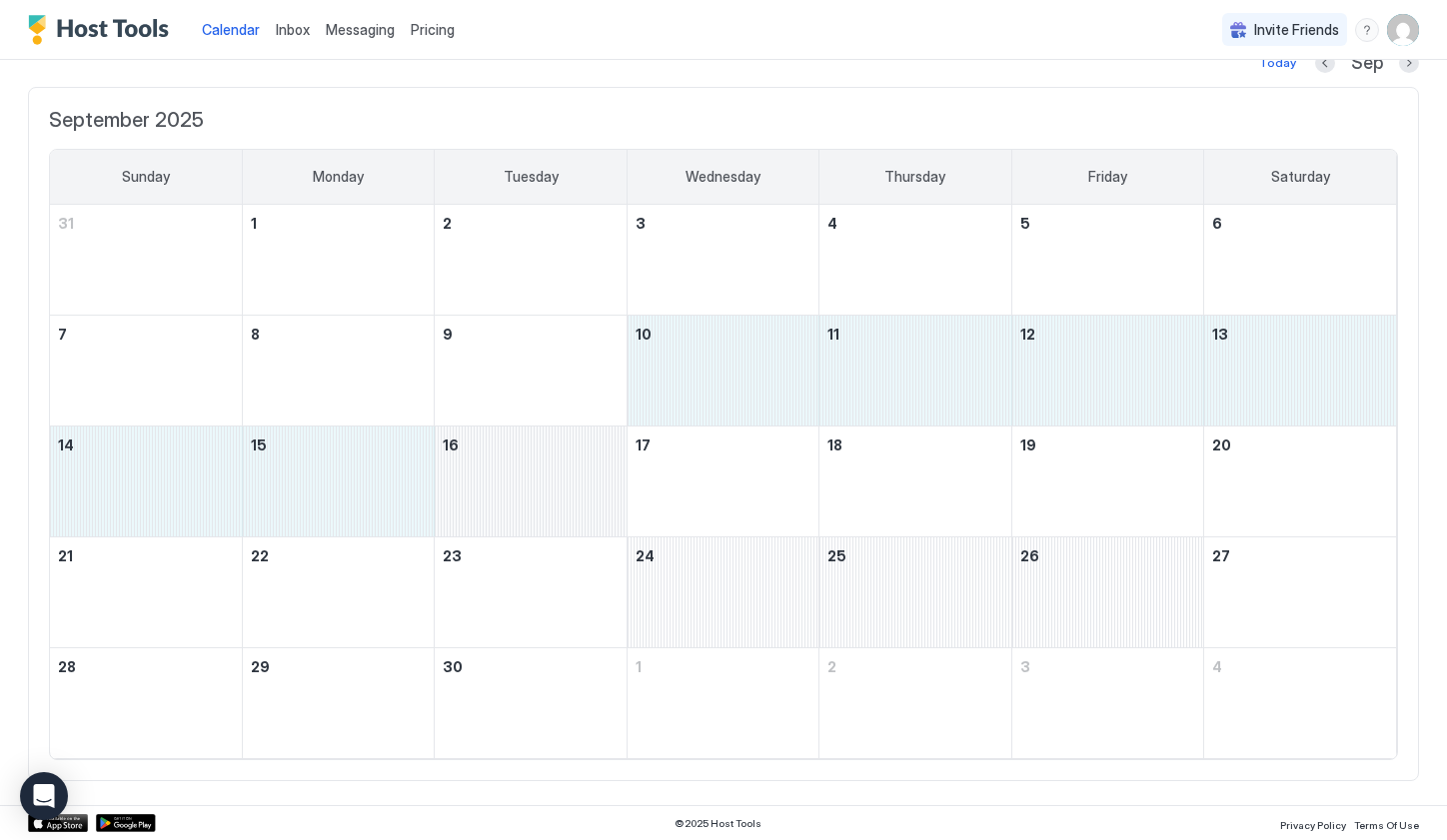 drag, startPoint x: 767, startPoint y: 352, endPoint x: 608, endPoint y: 466, distance: 195.6451 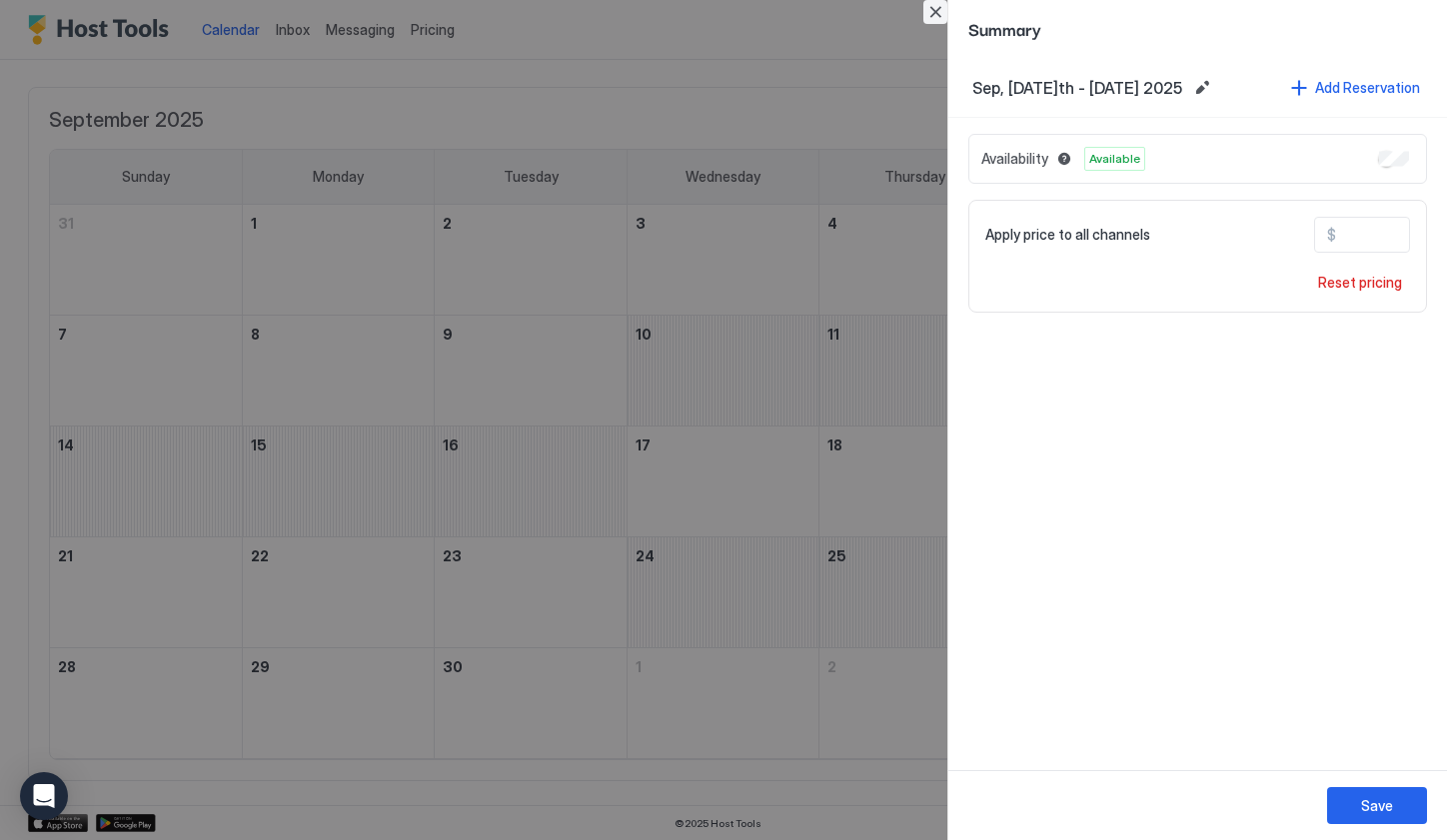 click at bounding box center [935, 12] 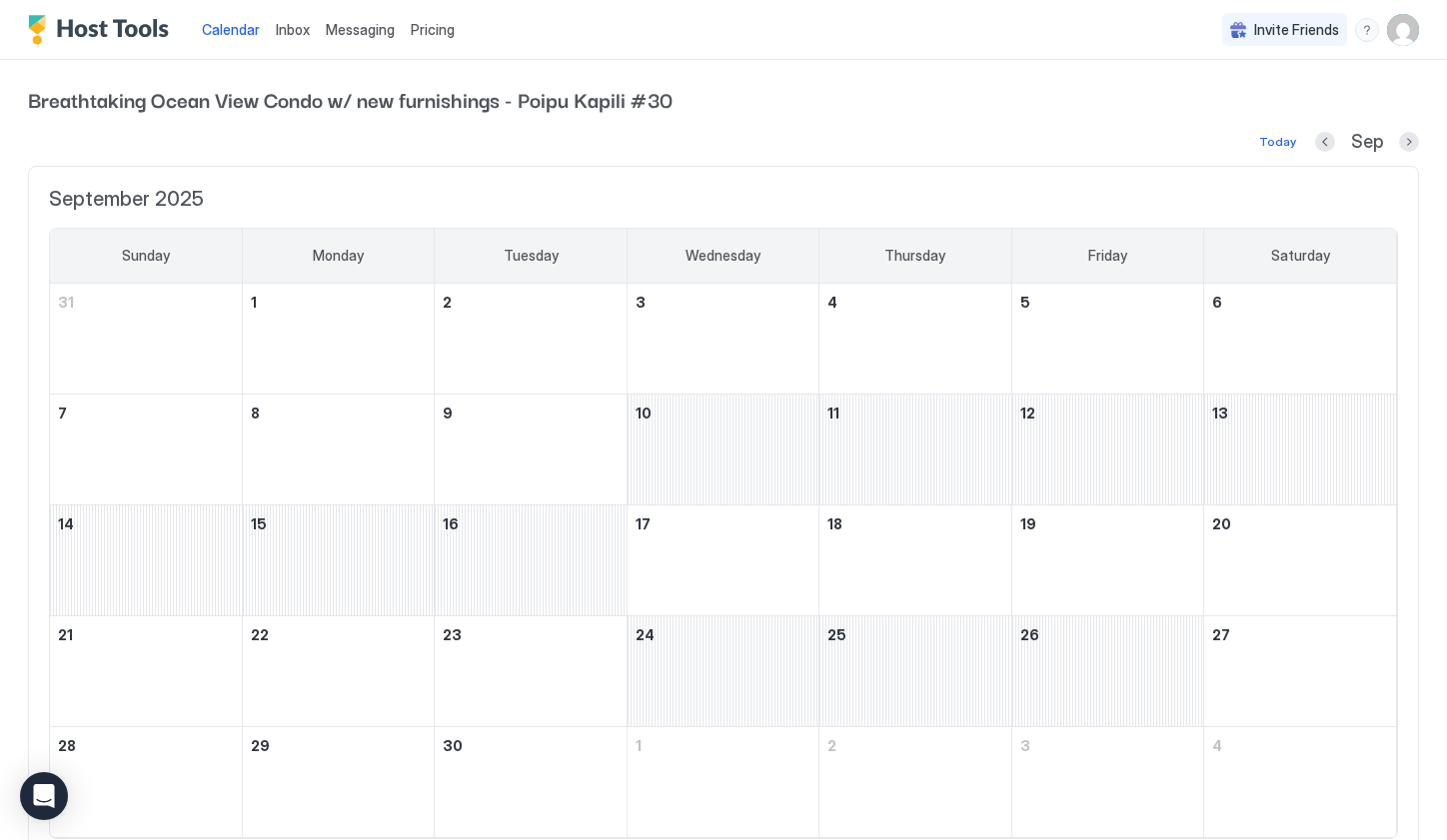 scroll, scrollTop: 0, scrollLeft: 0, axis: both 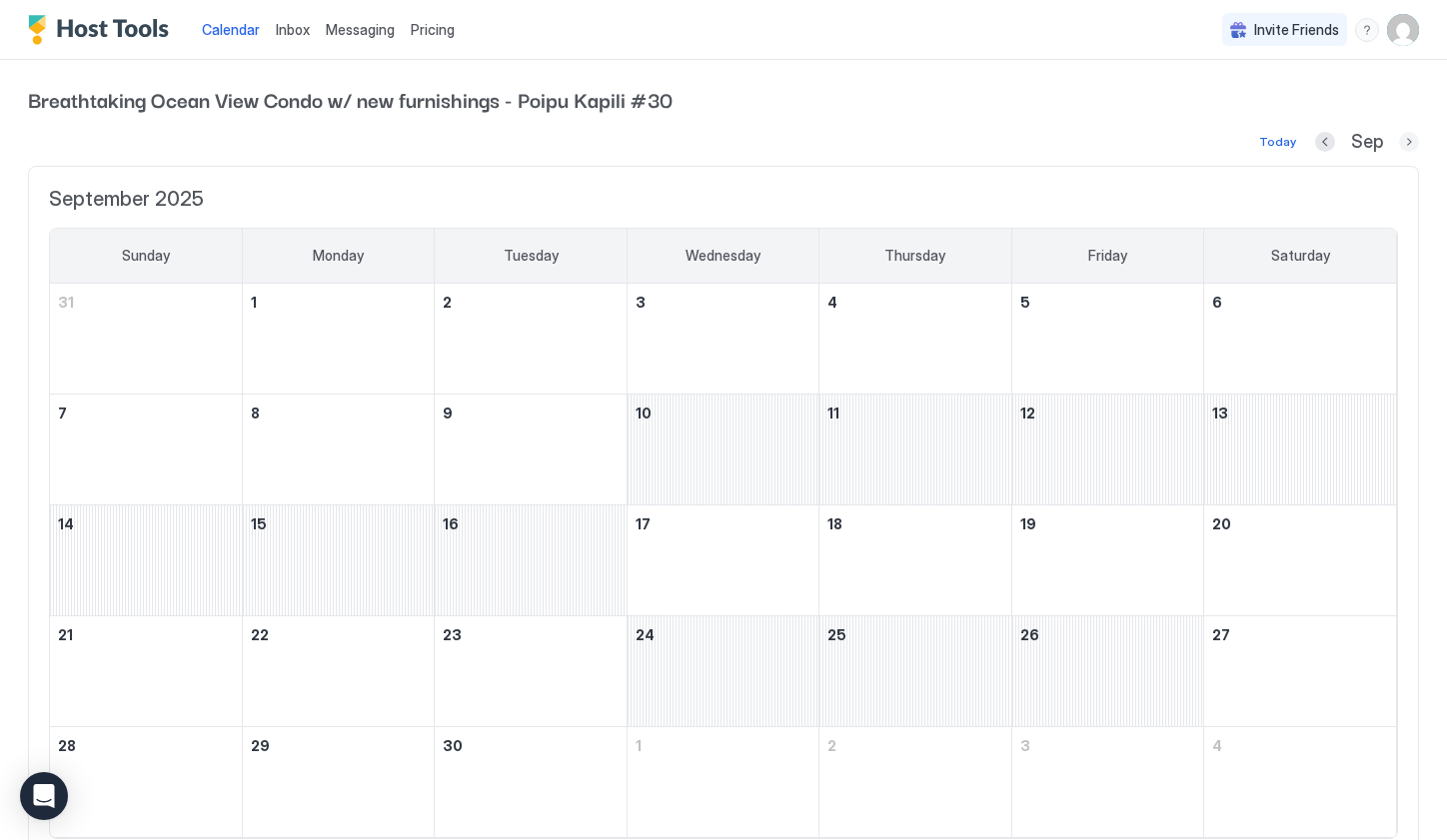 click at bounding box center (1409, 142) 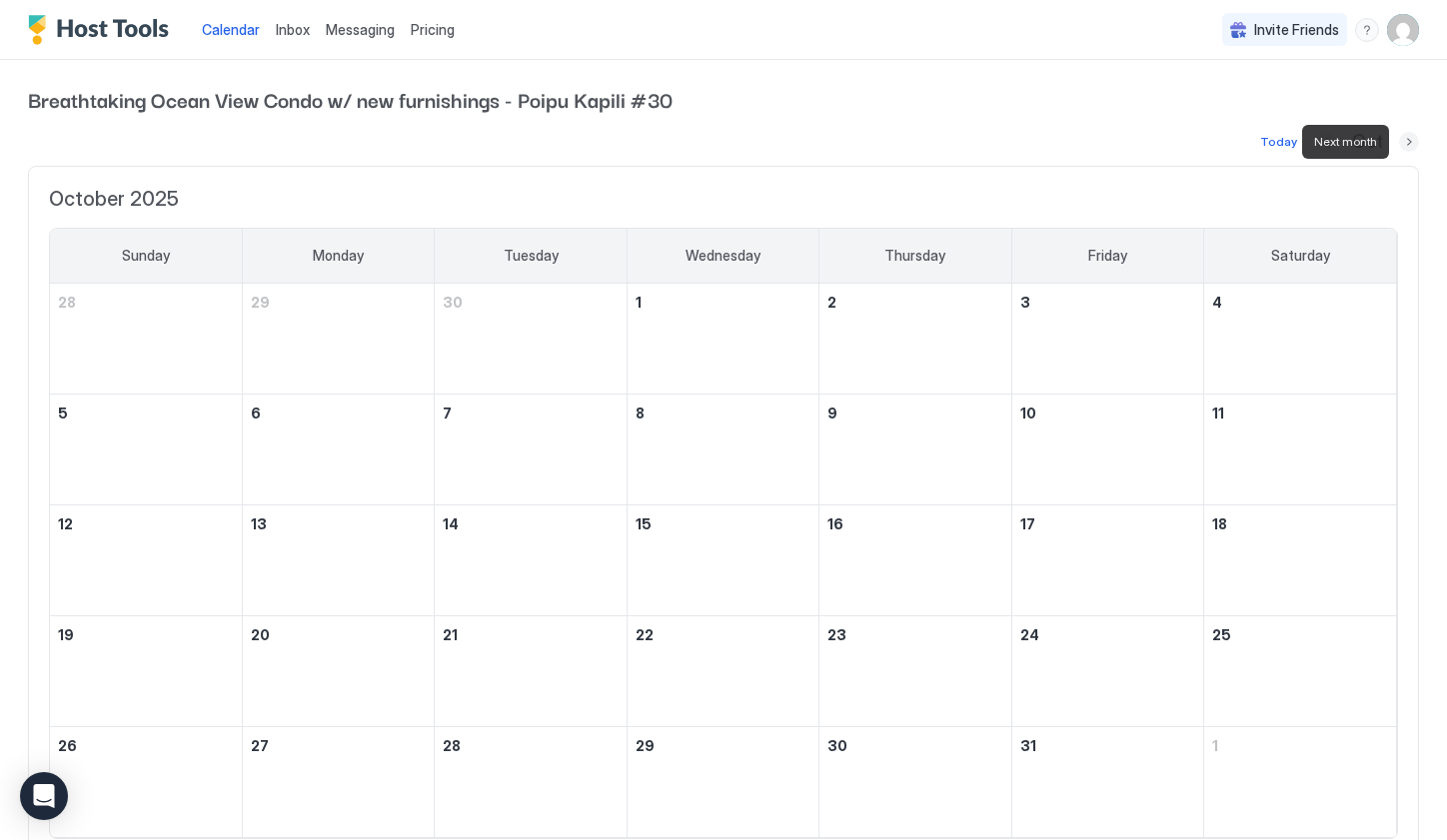 click at bounding box center [1409, 142] 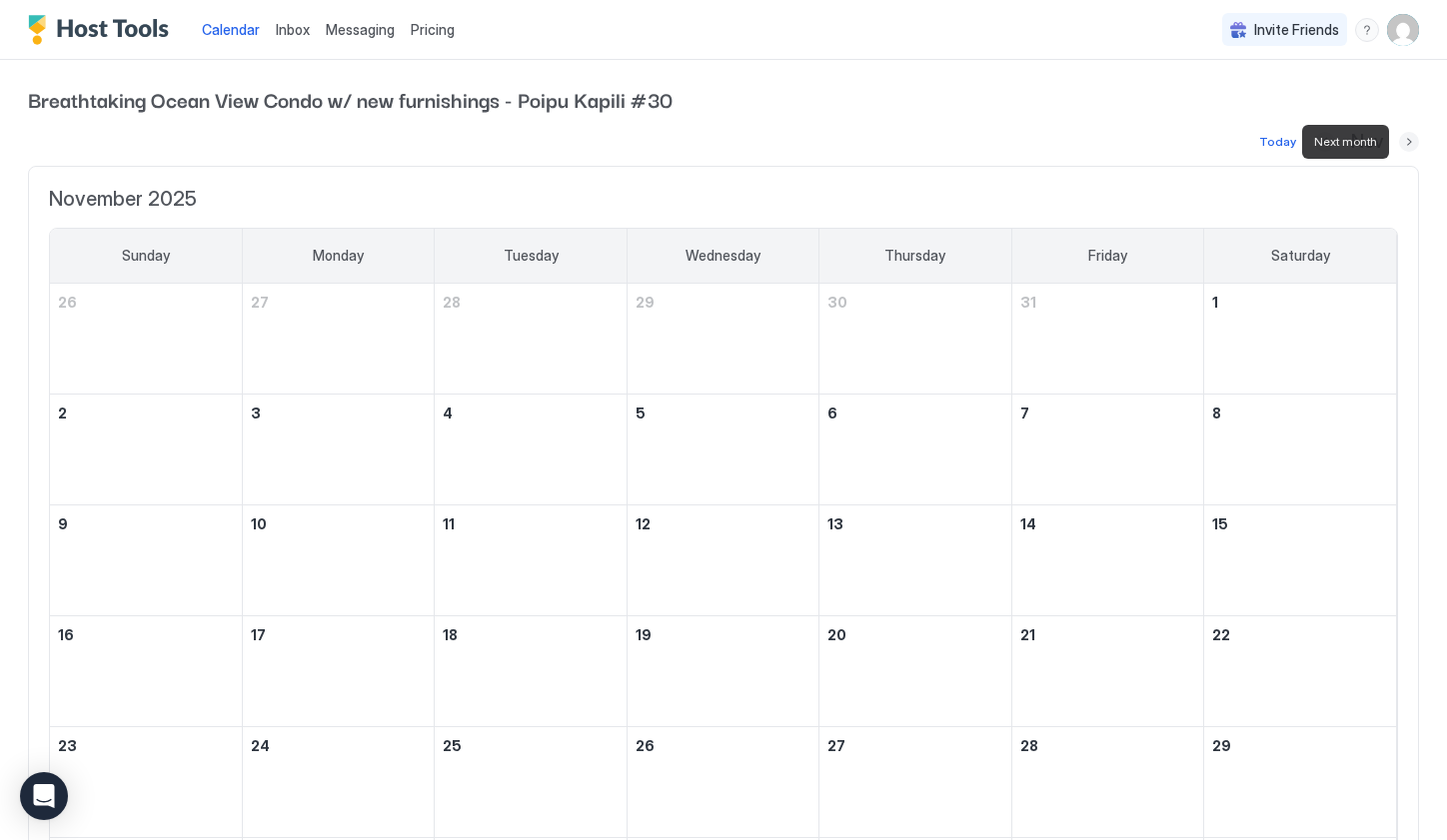 click at bounding box center (1409, 142) 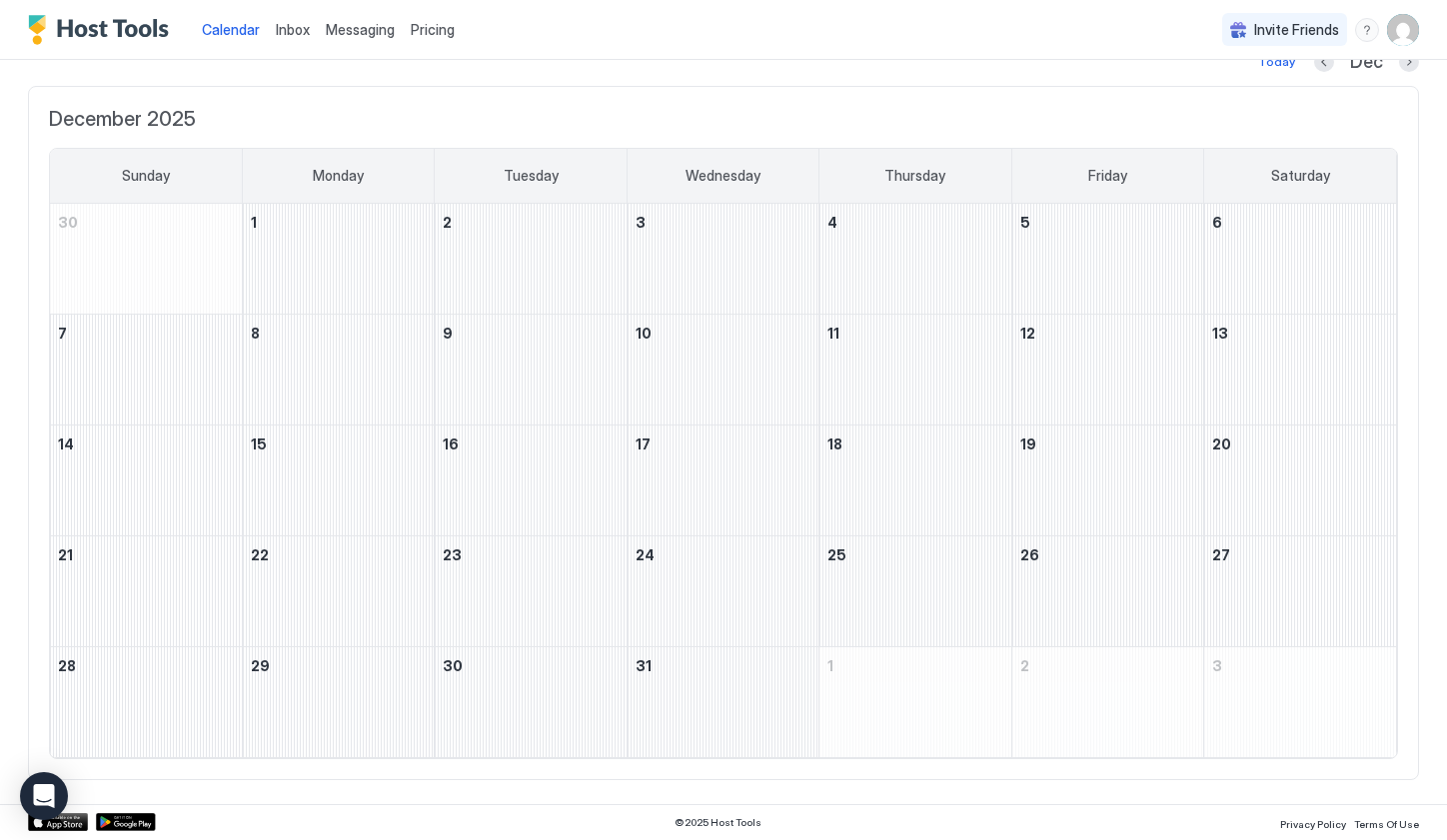 scroll, scrollTop: 79, scrollLeft: 0, axis: vertical 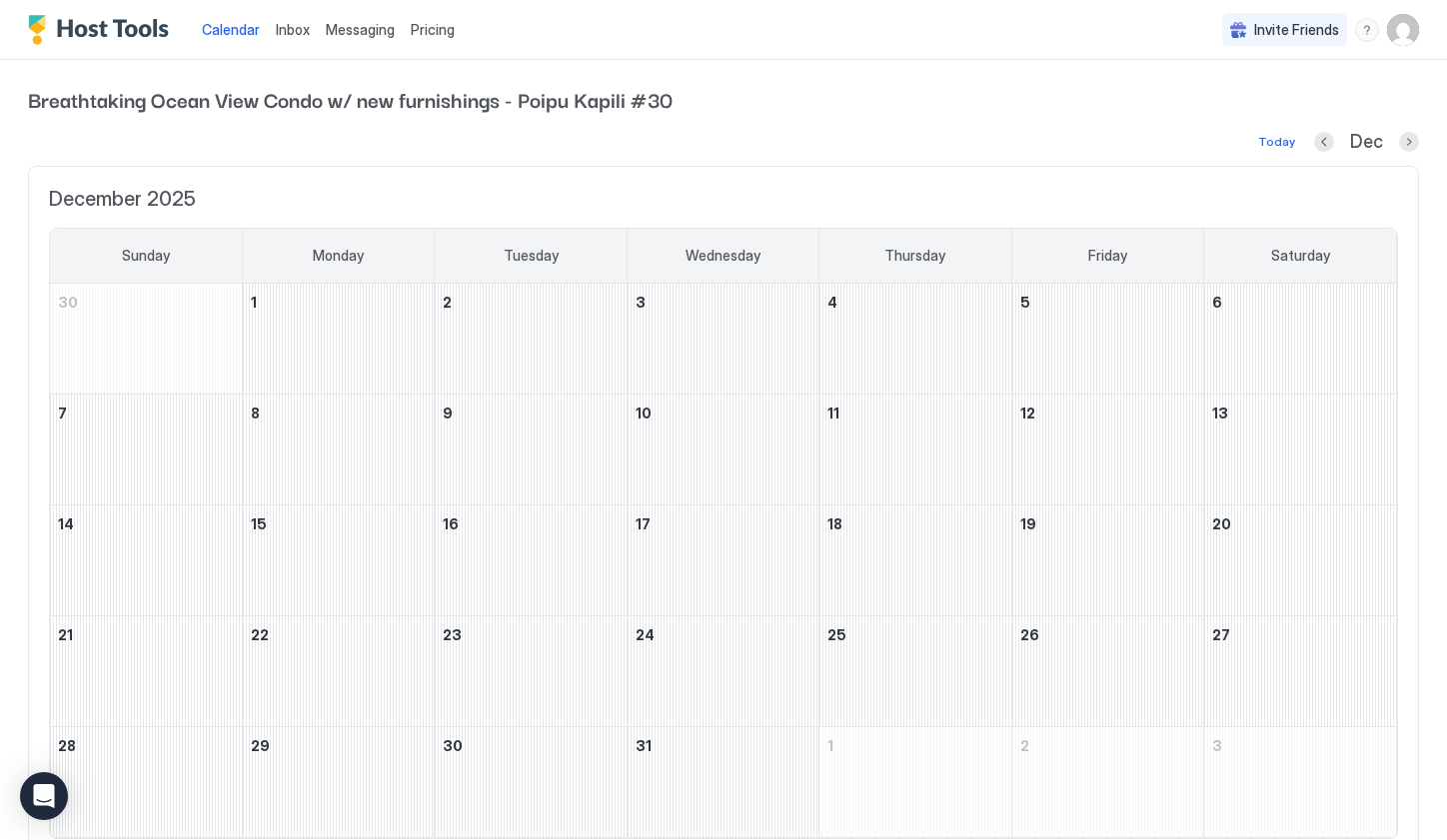 click on "Calendar Inbox Messaging Pricing Invite Friends PK" at bounding box center [724, 30] 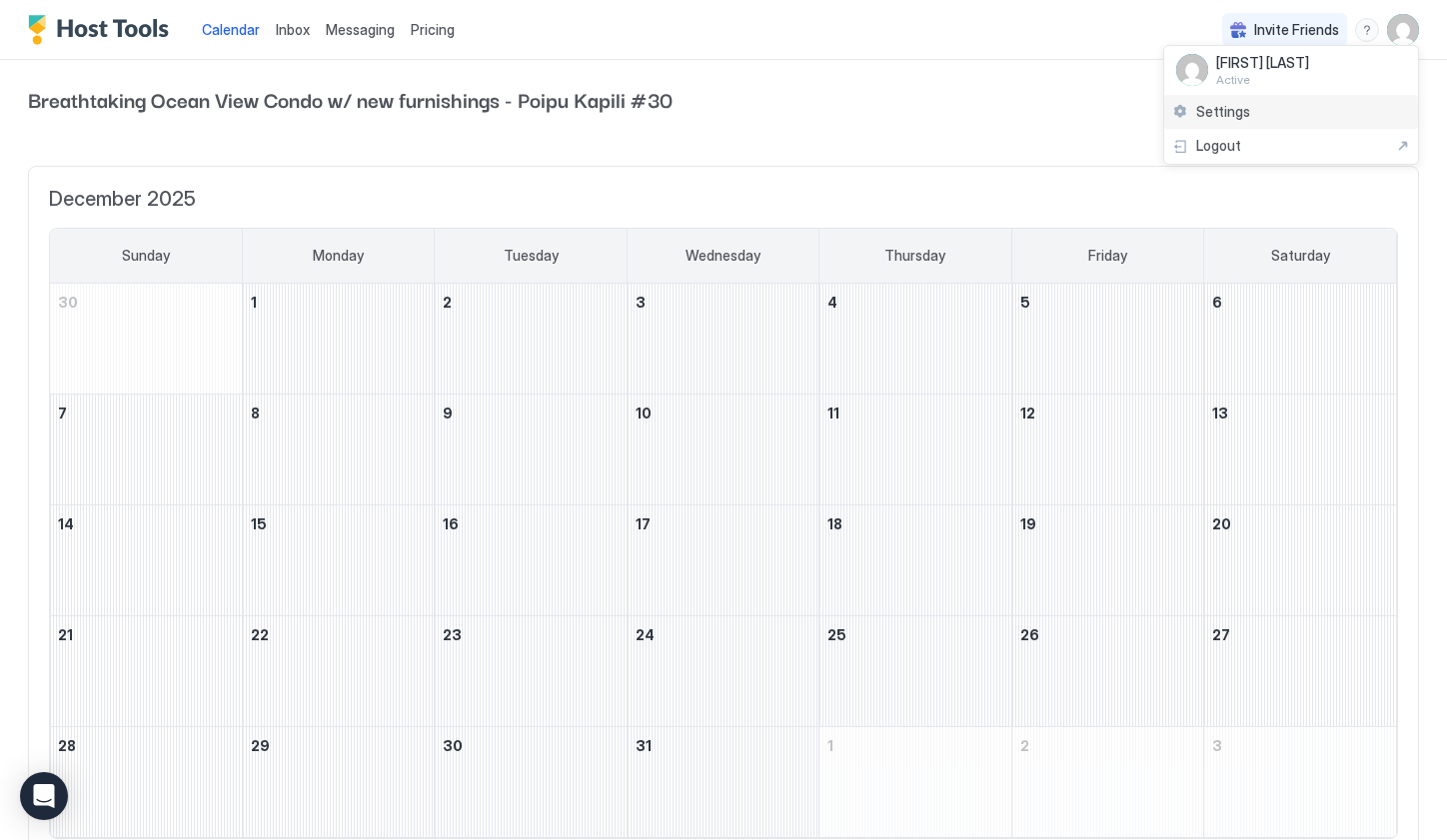 click on "Settings" at bounding box center [1291, 112] 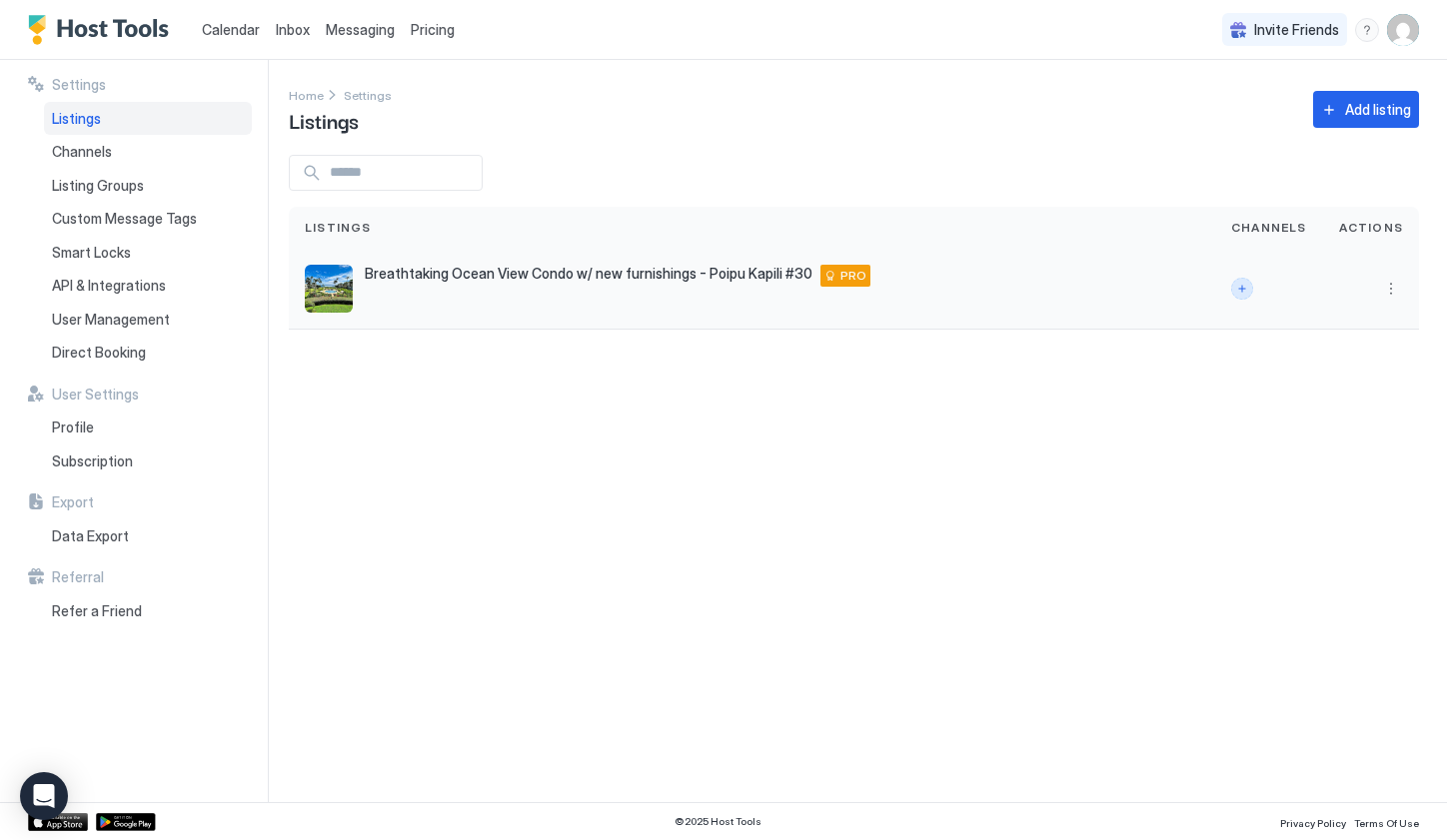 click at bounding box center [1242, 289] 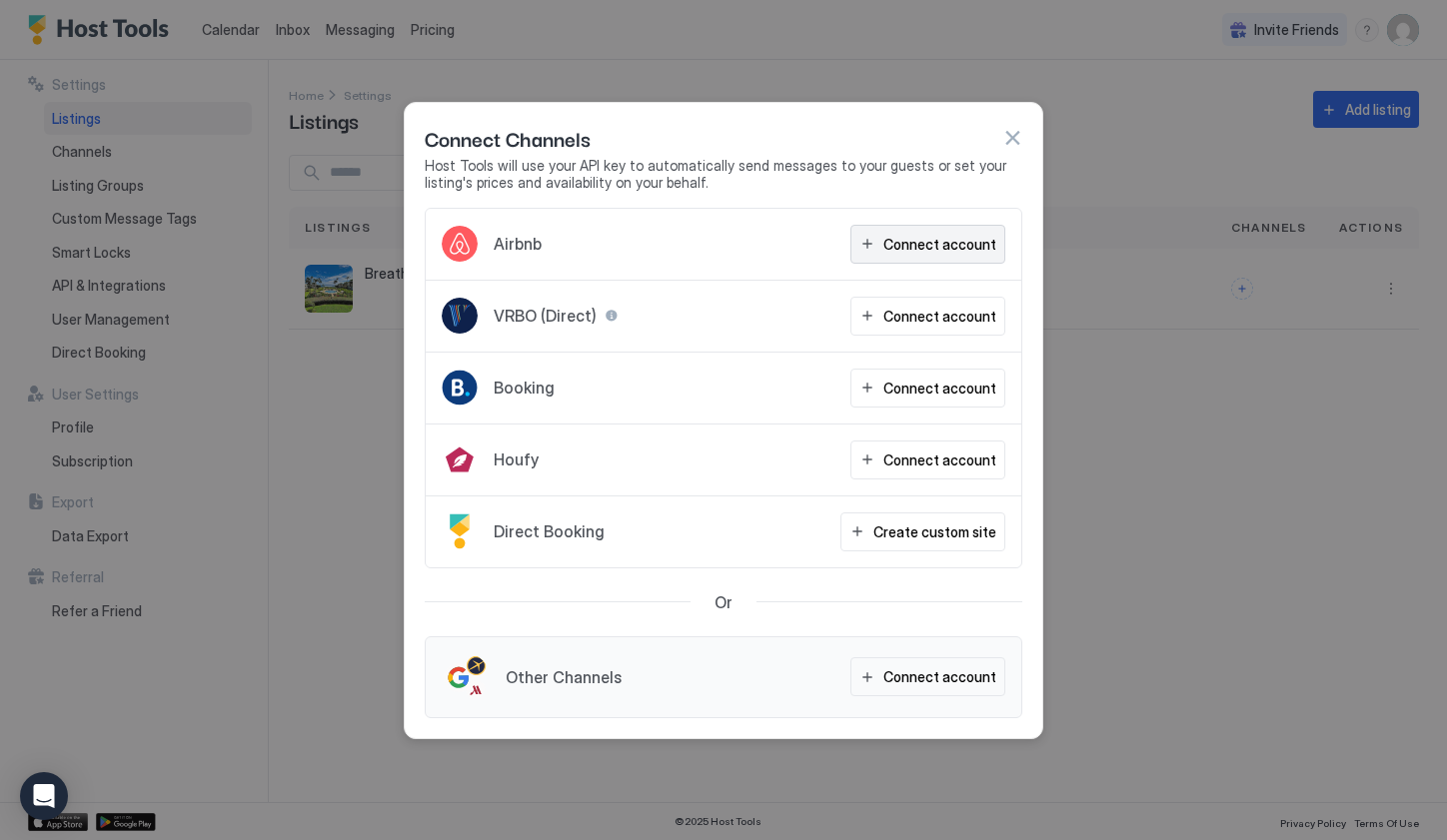 click on "Connect account" at bounding box center [939, 244] 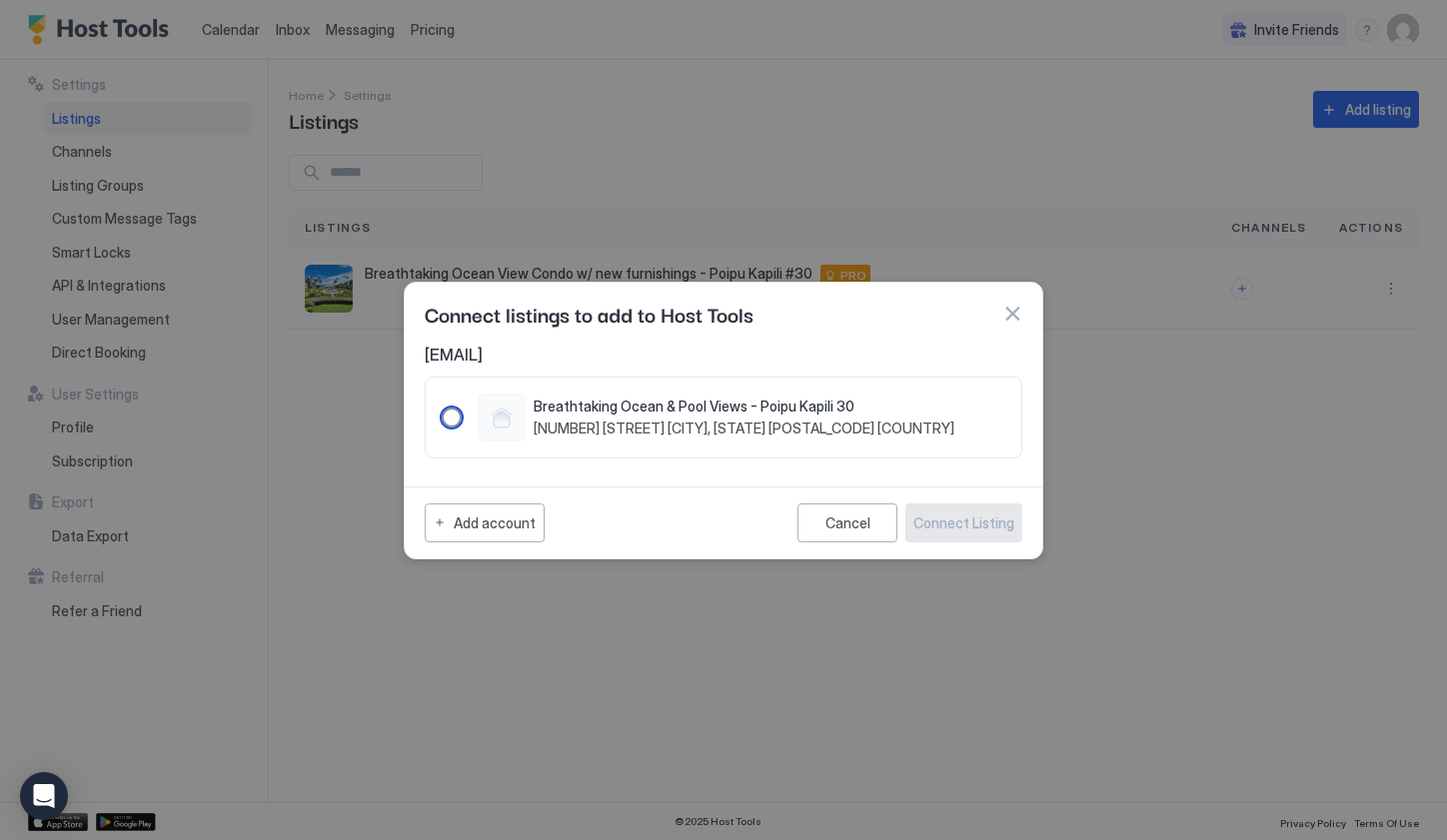 click on "Breathtaking Ocean & Pool Views - Poipu Kapili 30" at bounding box center [743, 407] 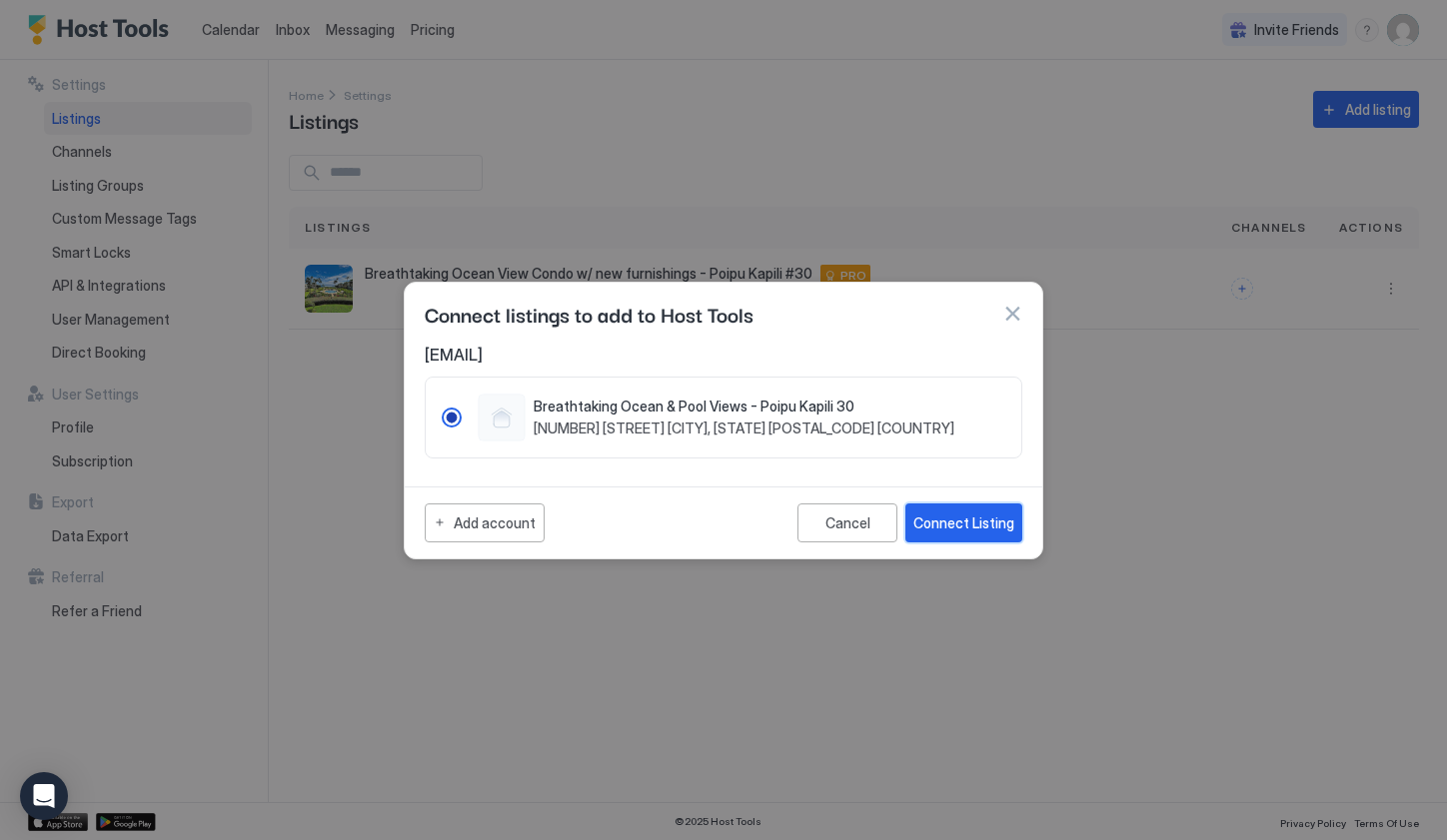 click on "Connect Listing" at bounding box center [963, 522] 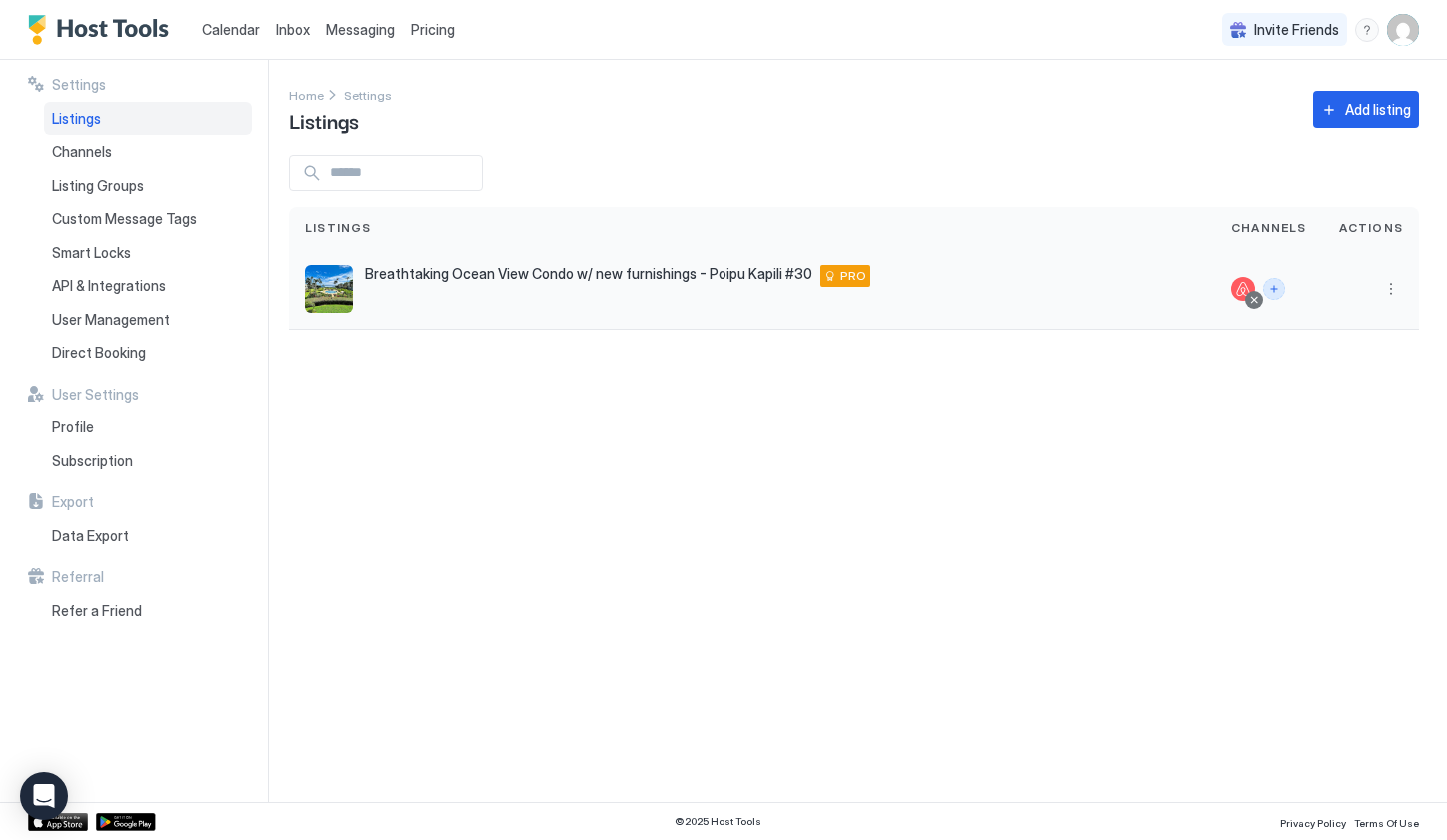 click at bounding box center (1274, 289) 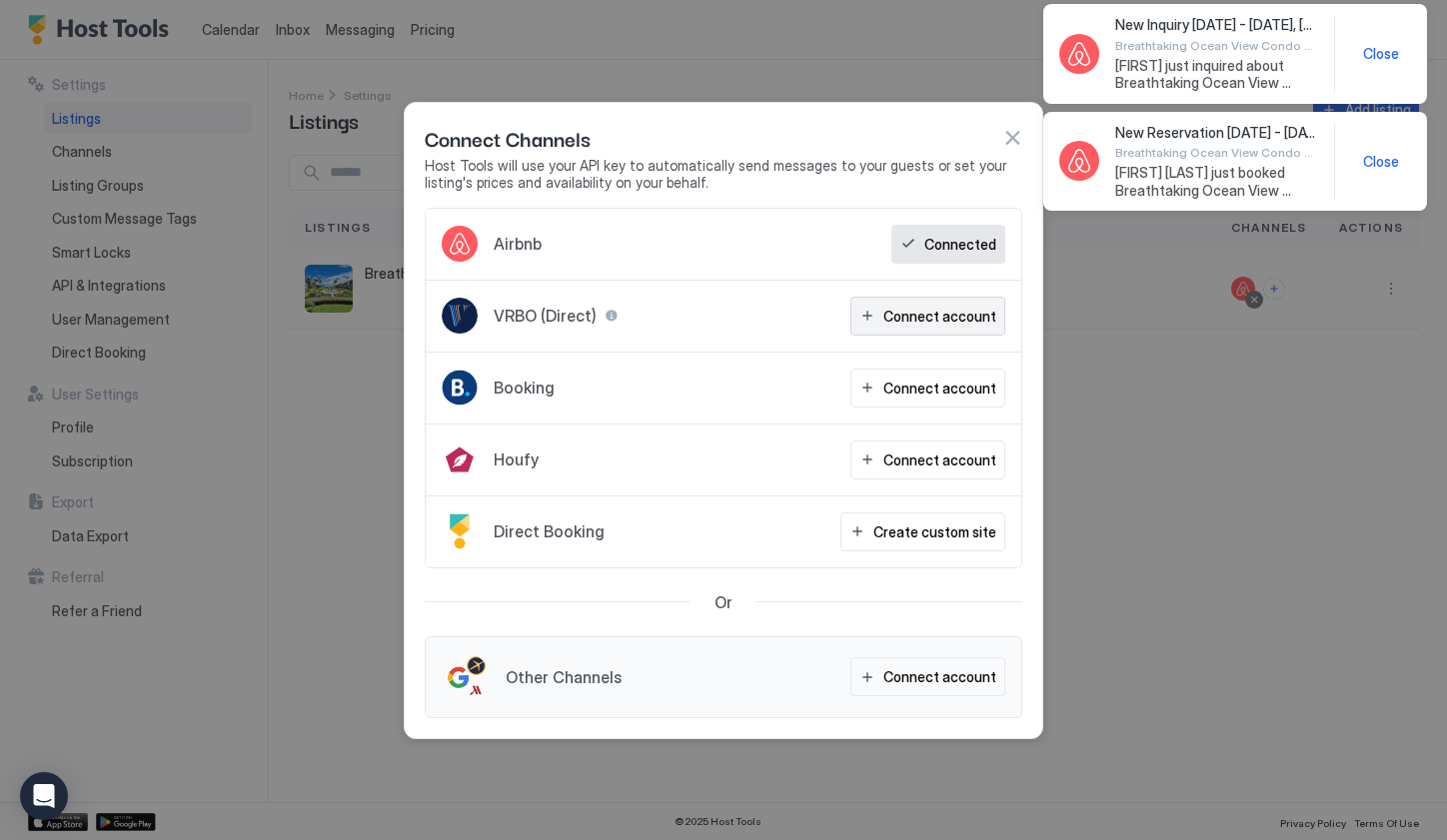 click on "Connect account" at bounding box center [939, 316] 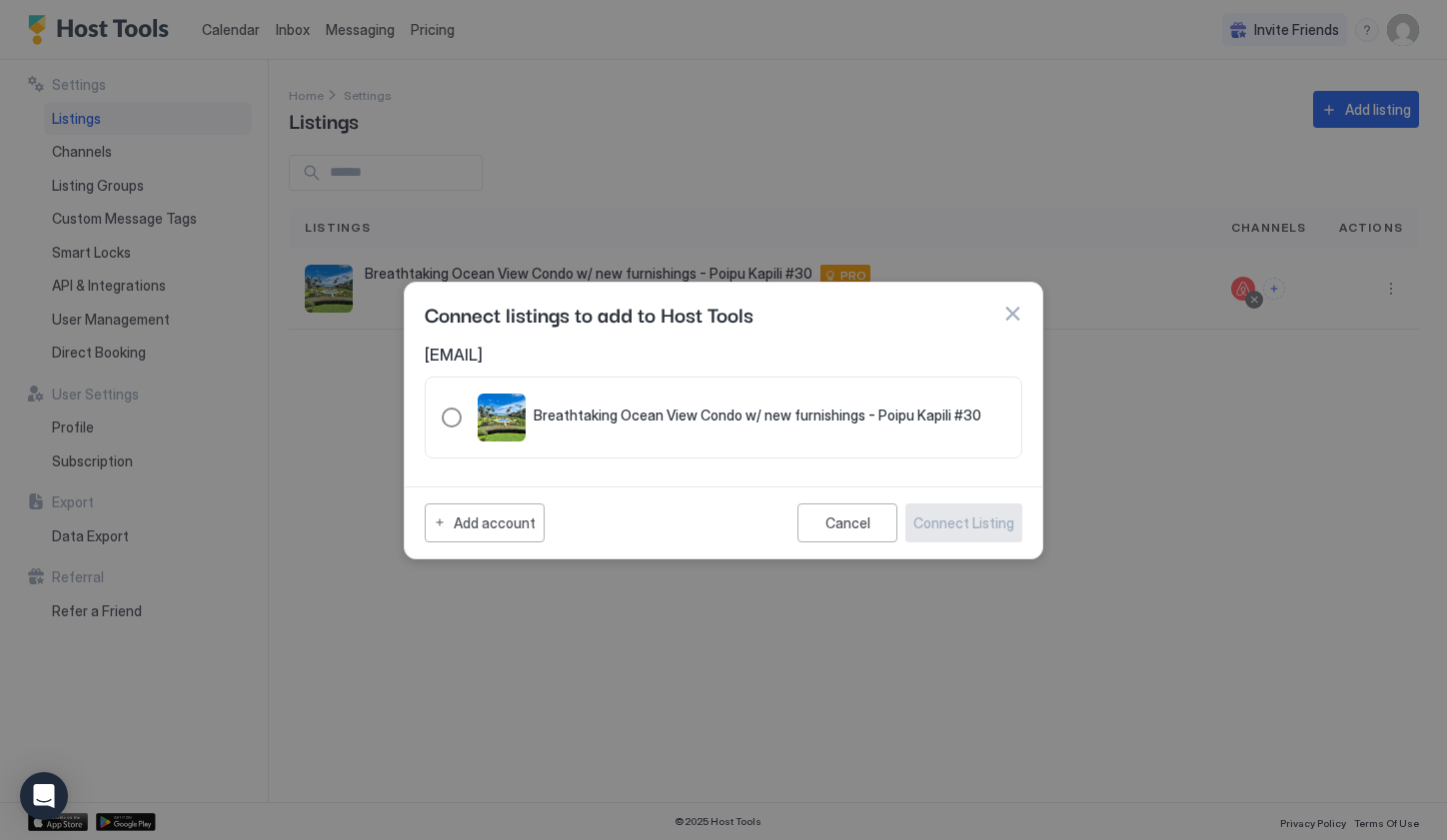 click on "Breathtaking Ocean View Condo w/ new furnishings - Poipu Kapili #30" at bounding box center (757, 416) 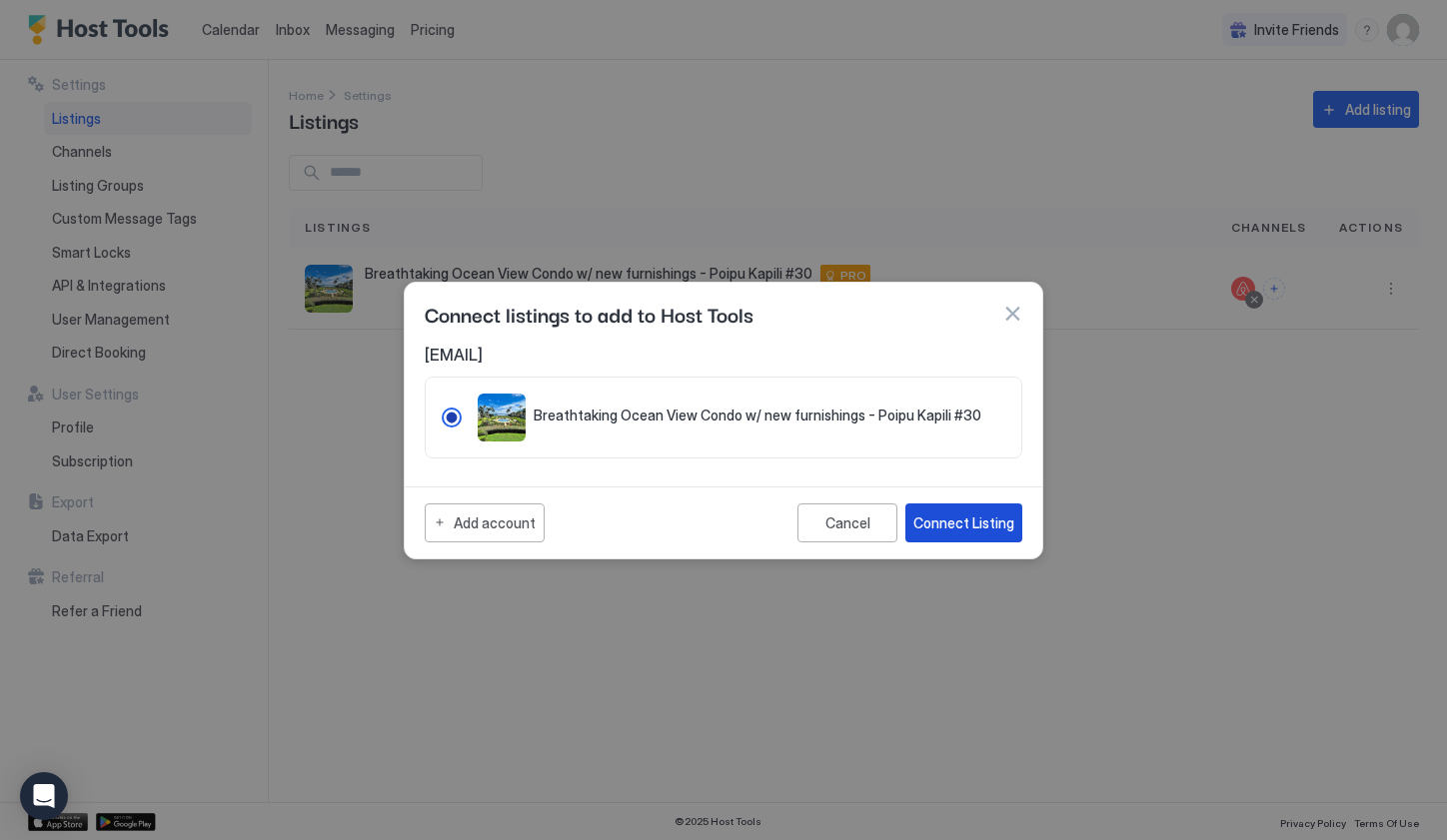 click on "Connect Listing" at bounding box center (963, 522) 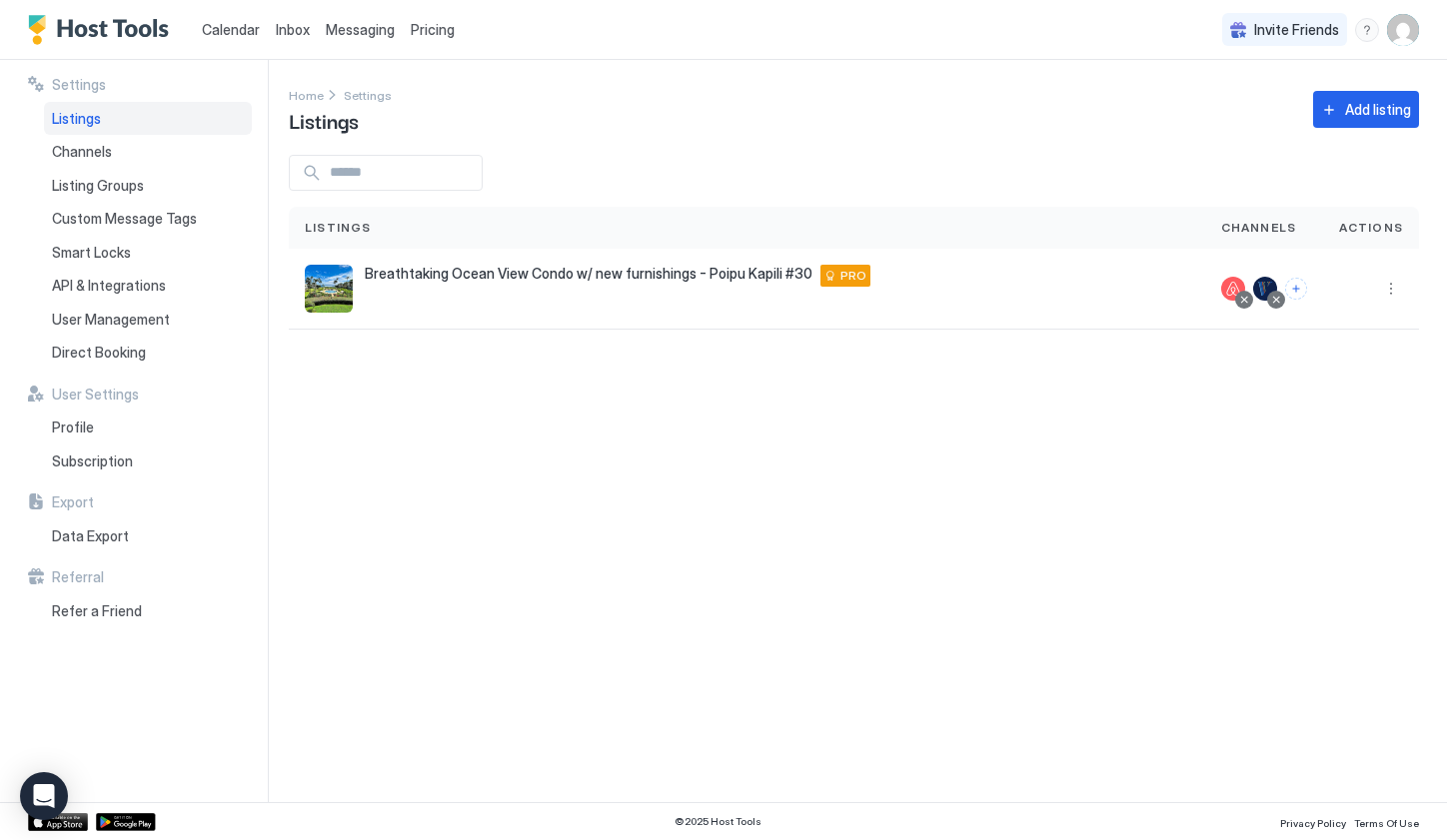click on "Settings Home Settings Listings Add listing Listings Channels Actions Breathtaking Ocean View Condo w/ new furnishings - Poipu Kapili #30 [NUMBER] [STREET], [CITY], [STATE], [POSTAL_CODE], [COUNTRY] PRO" at bounding box center [867, 430] 